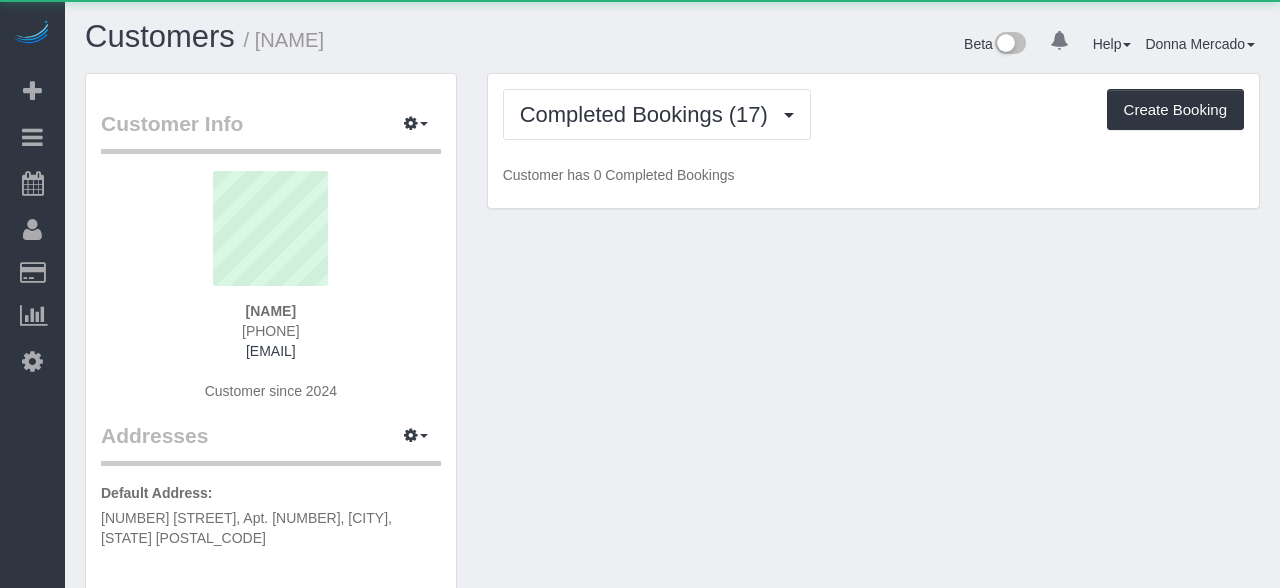 scroll, scrollTop: 0, scrollLeft: 0, axis: both 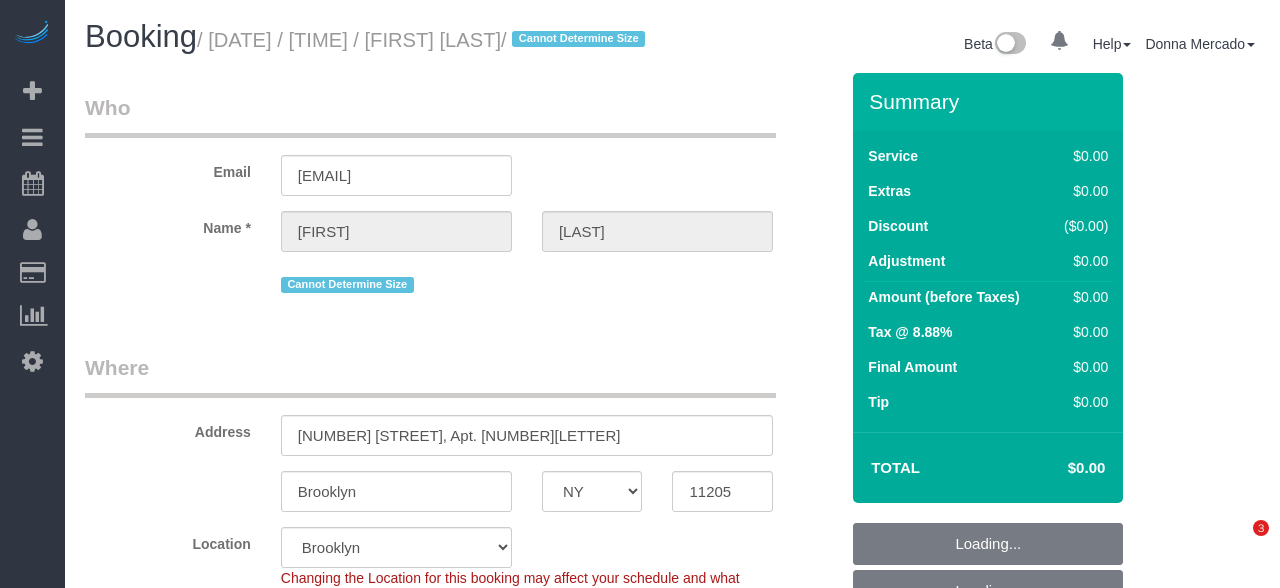 select on "NY" 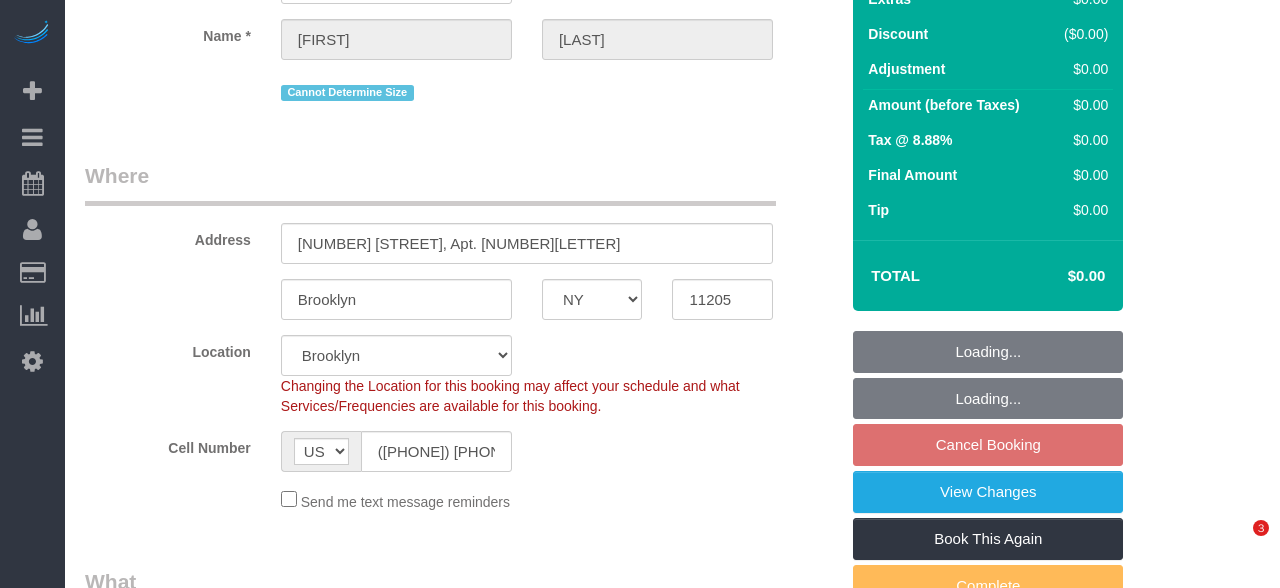 select on "spot64" 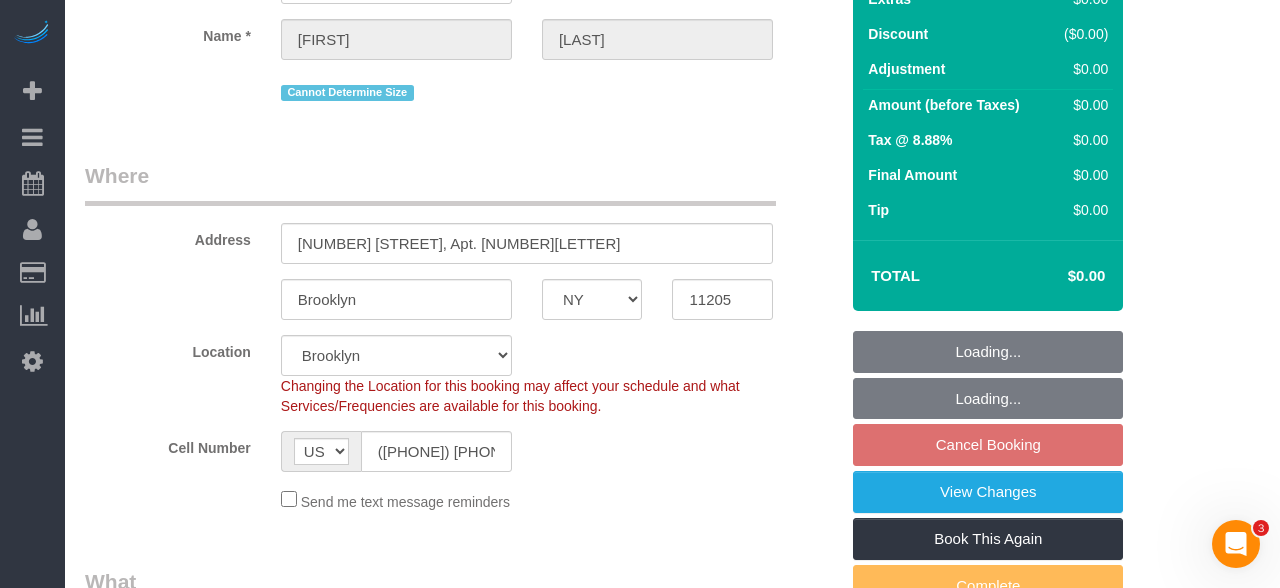 scroll, scrollTop: 0, scrollLeft: 0, axis: both 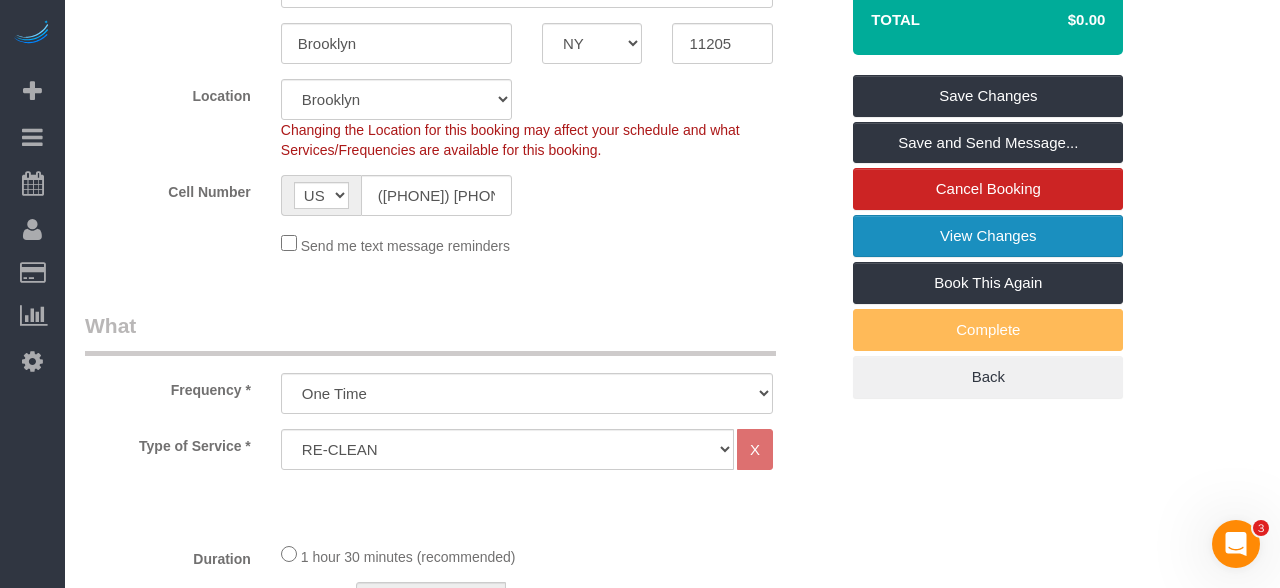 click on "View Changes" at bounding box center (988, 236) 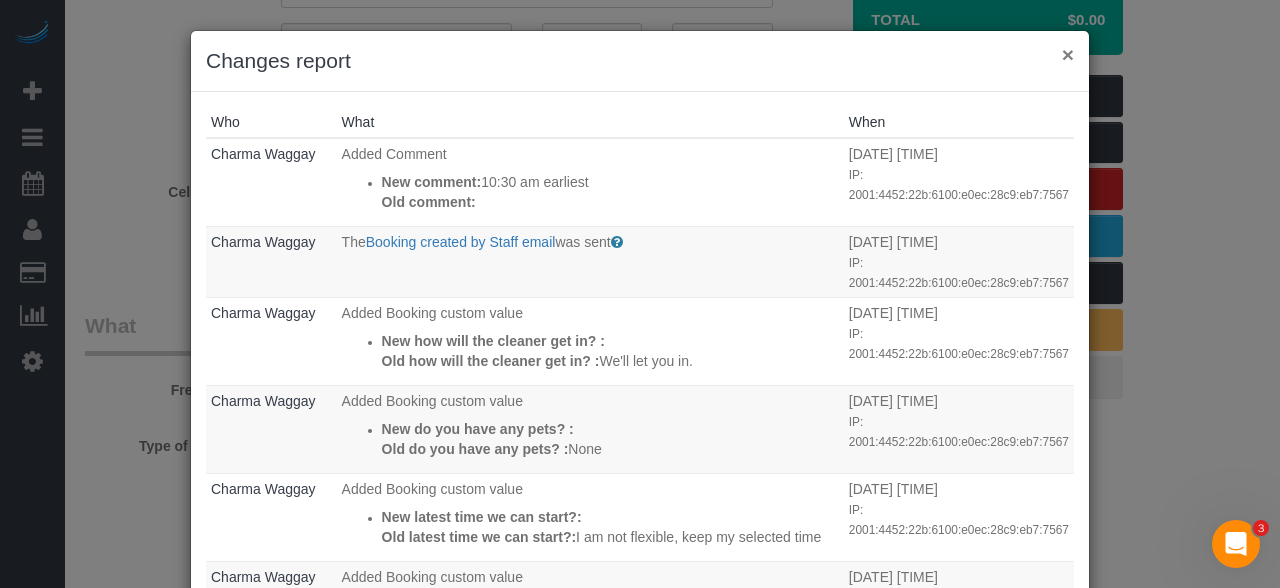 click on "×" at bounding box center [1068, 54] 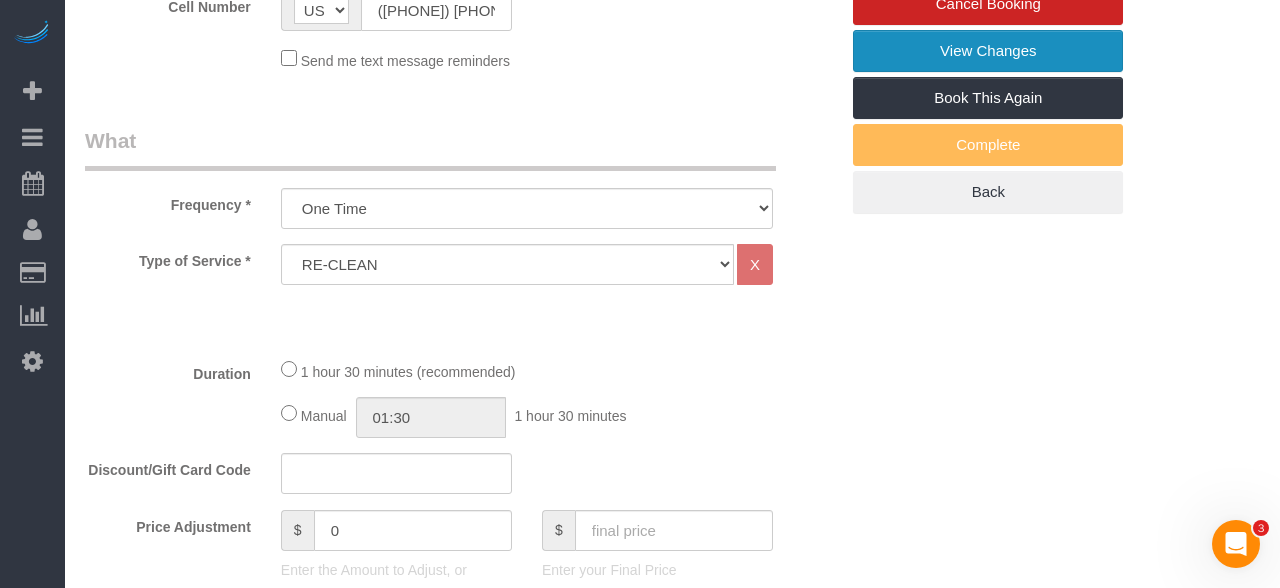 scroll, scrollTop: 640, scrollLeft: 0, axis: vertical 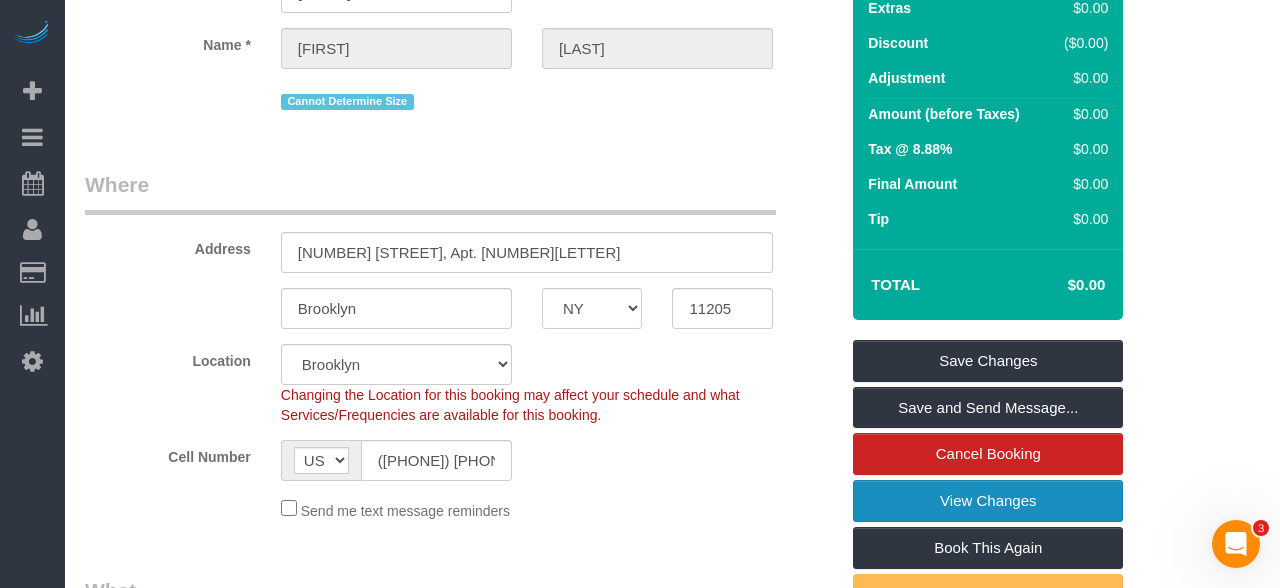 click on "View Changes" at bounding box center [988, 501] 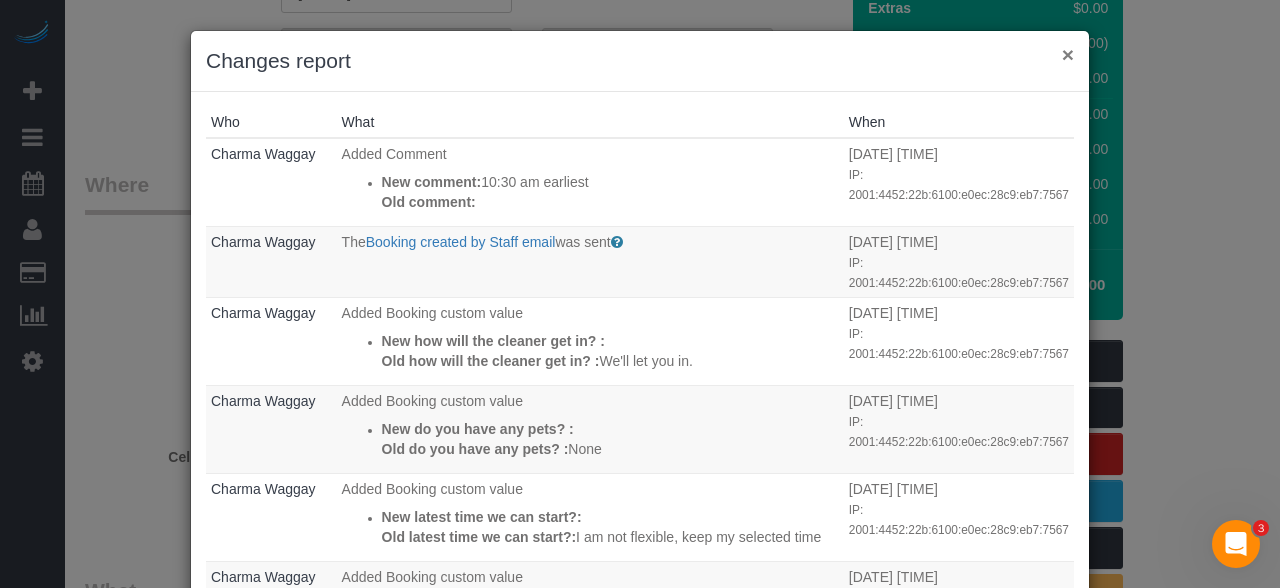 click on "×" at bounding box center (1068, 54) 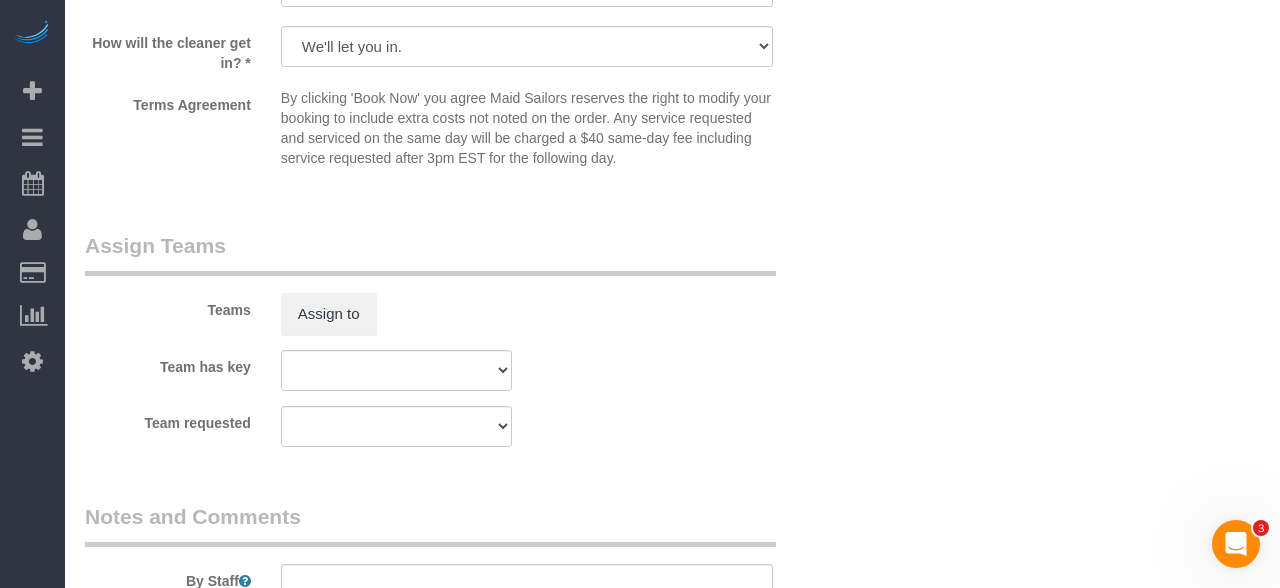 scroll, scrollTop: 2198, scrollLeft: 0, axis: vertical 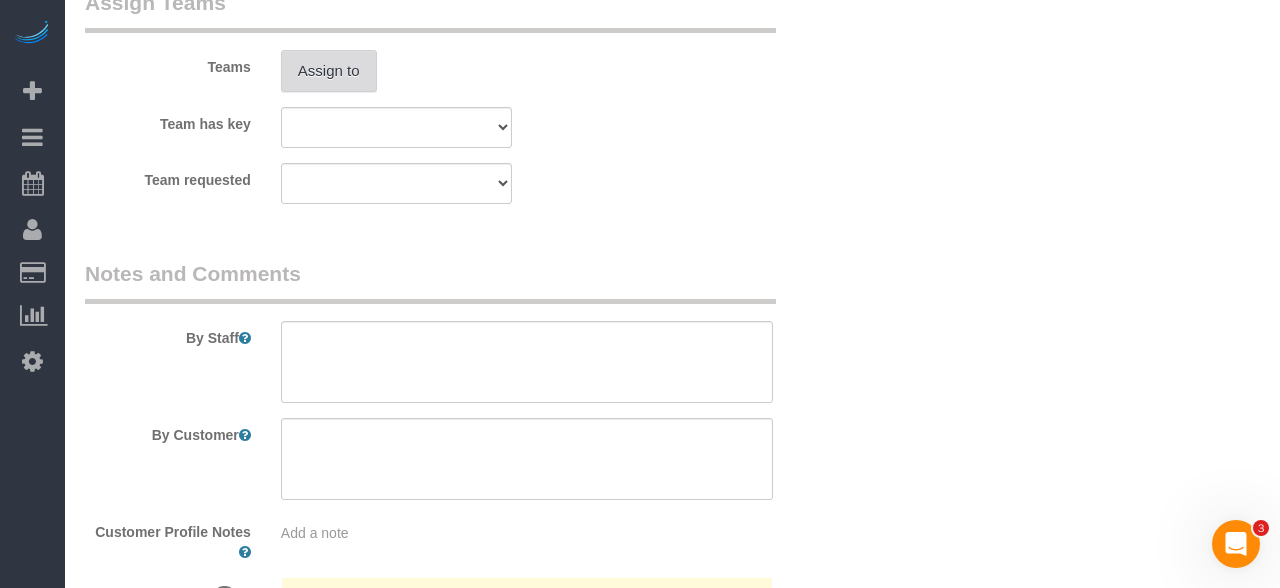 click on "Assign to" at bounding box center [329, 71] 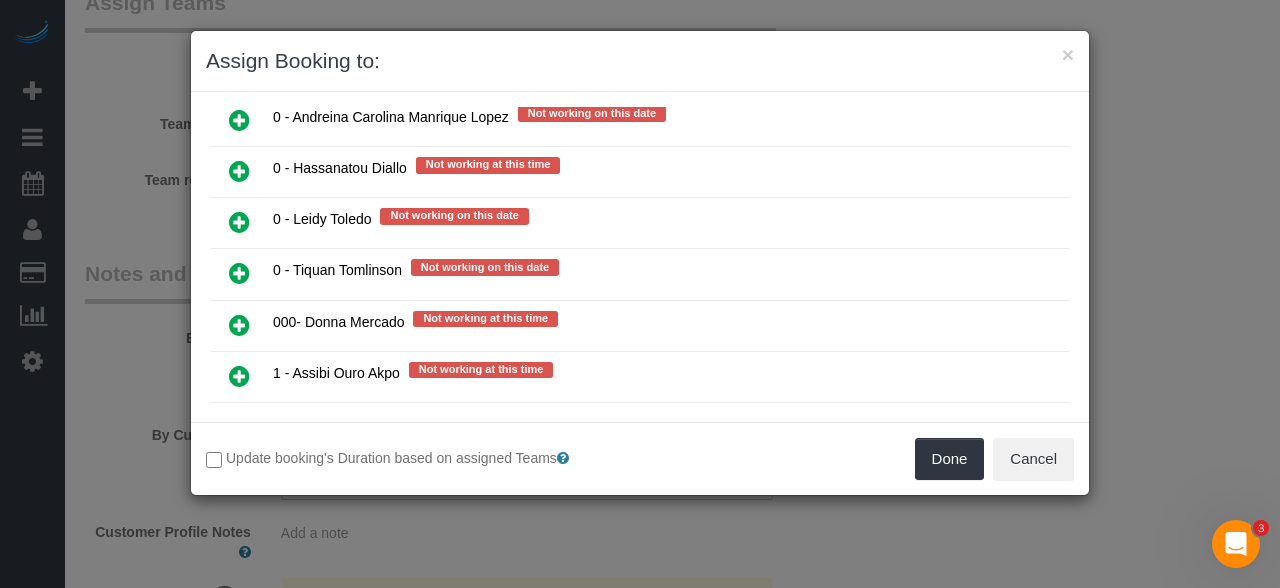scroll, scrollTop: 1642, scrollLeft: 0, axis: vertical 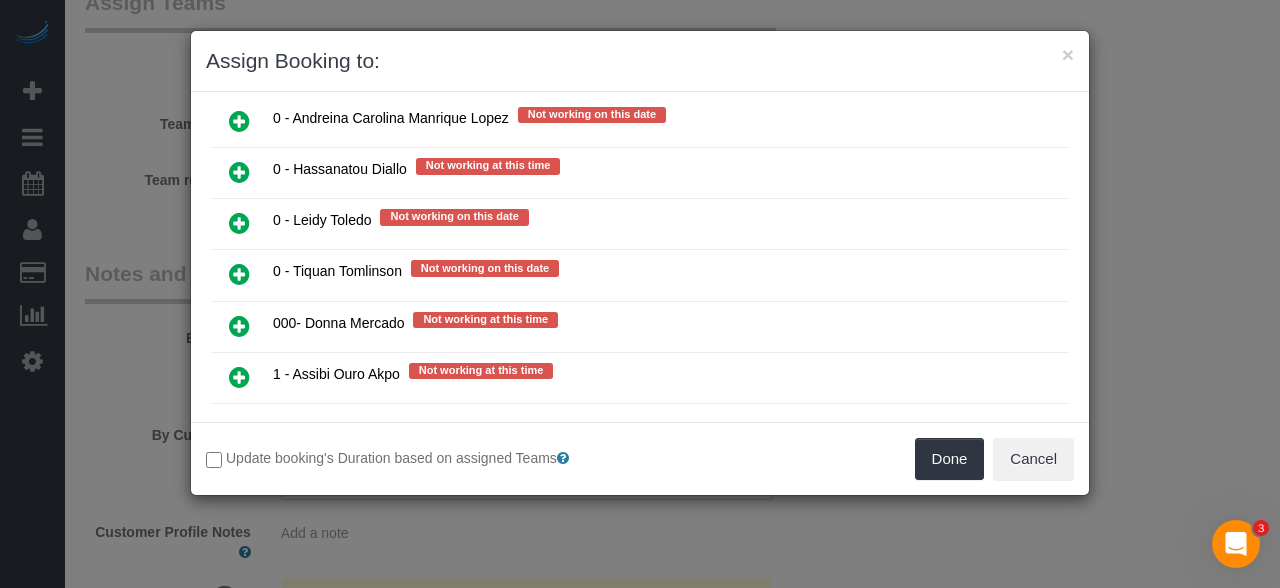 click at bounding box center (239, 326) 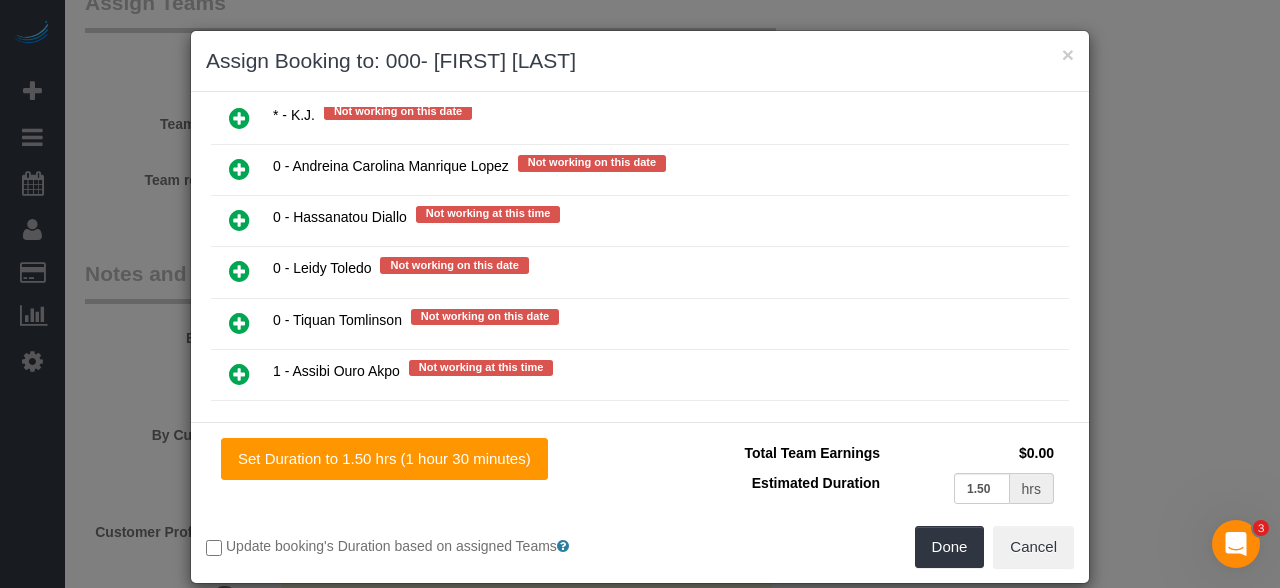scroll, scrollTop: 1688, scrollLeft: 0, axis: vertical 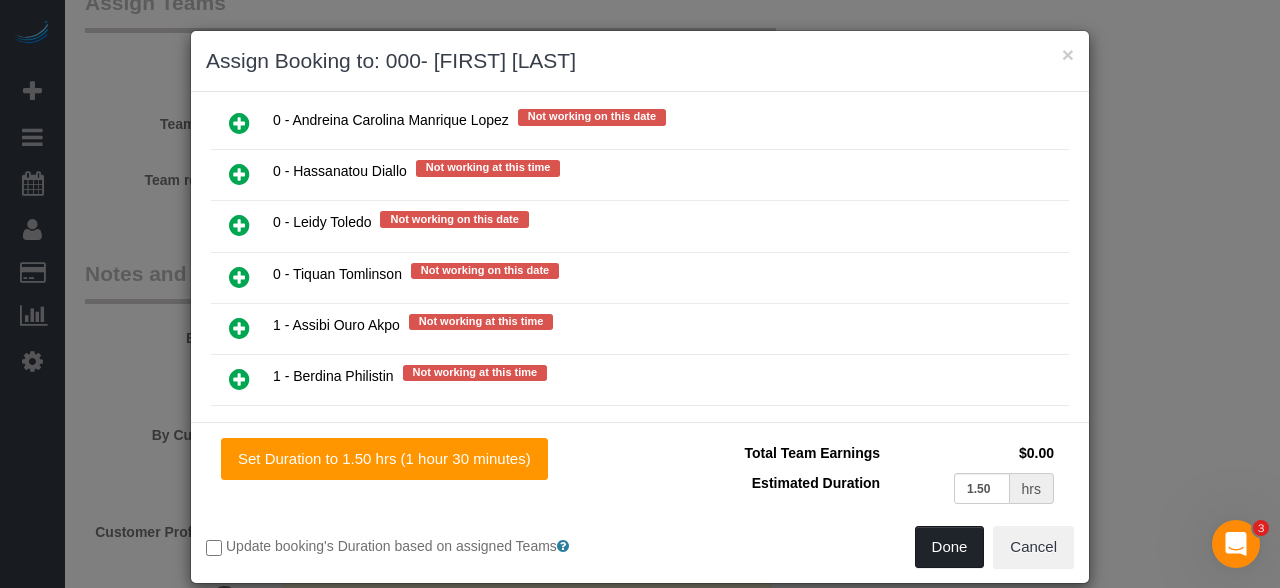click on "Done" at bounding box center (950, 547) 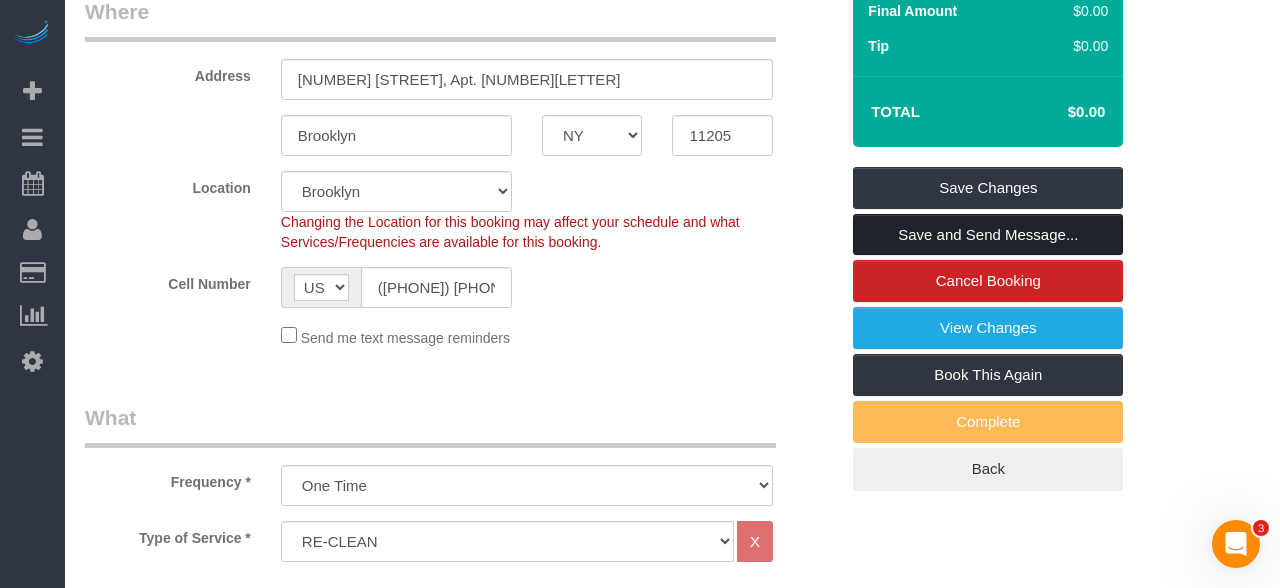 scroll, scrollTop: 337, scrollLeft: 0, axis: vertical 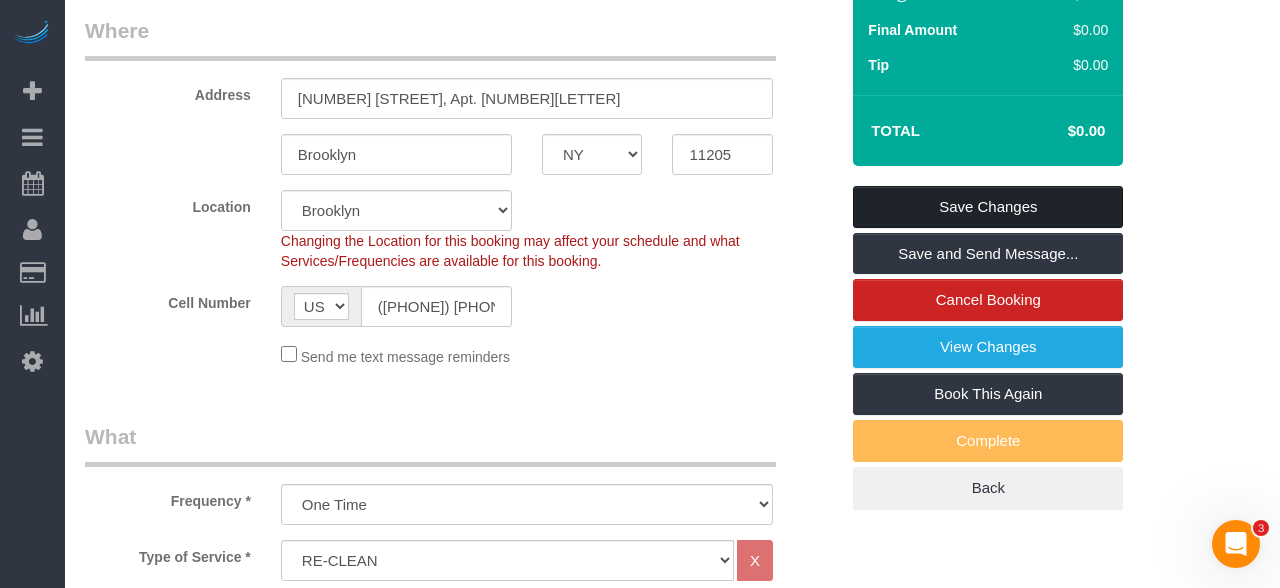 click on "Save Changes" at bounding box center [988, 207] 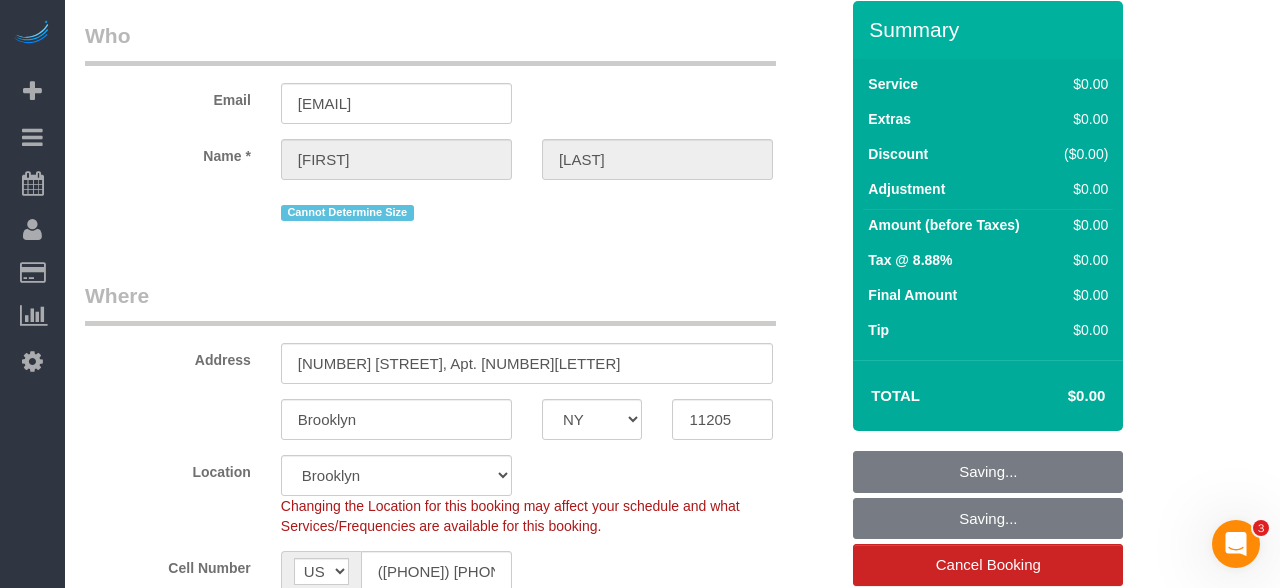 scroll, scrollTop: 0, scrollLeft: 0, axis: both 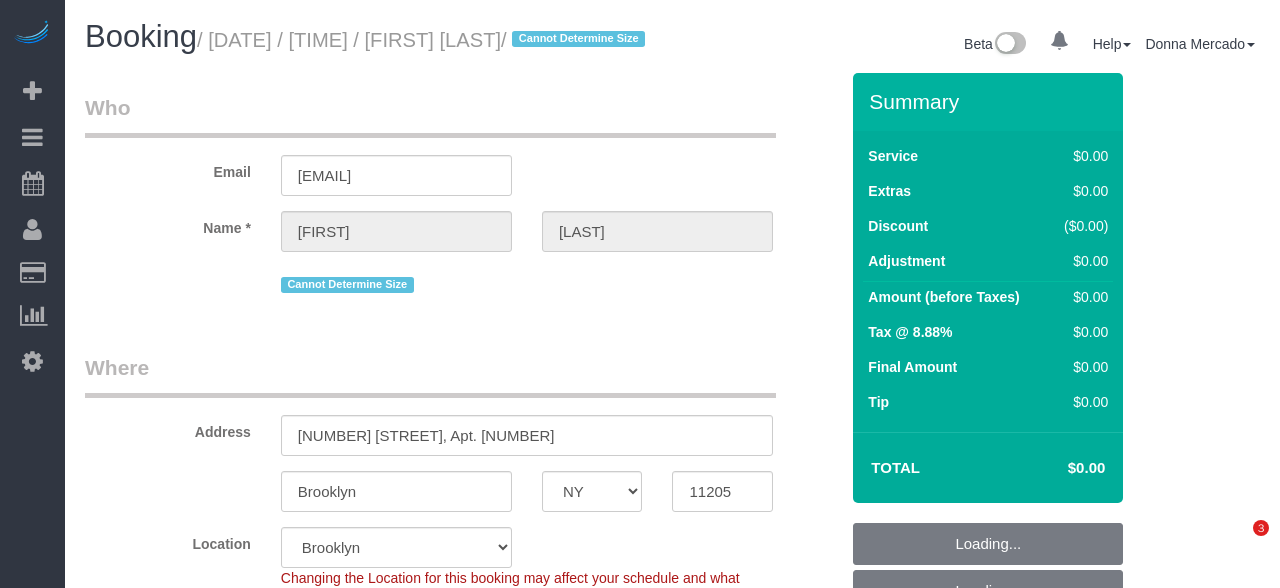 select on "NY" 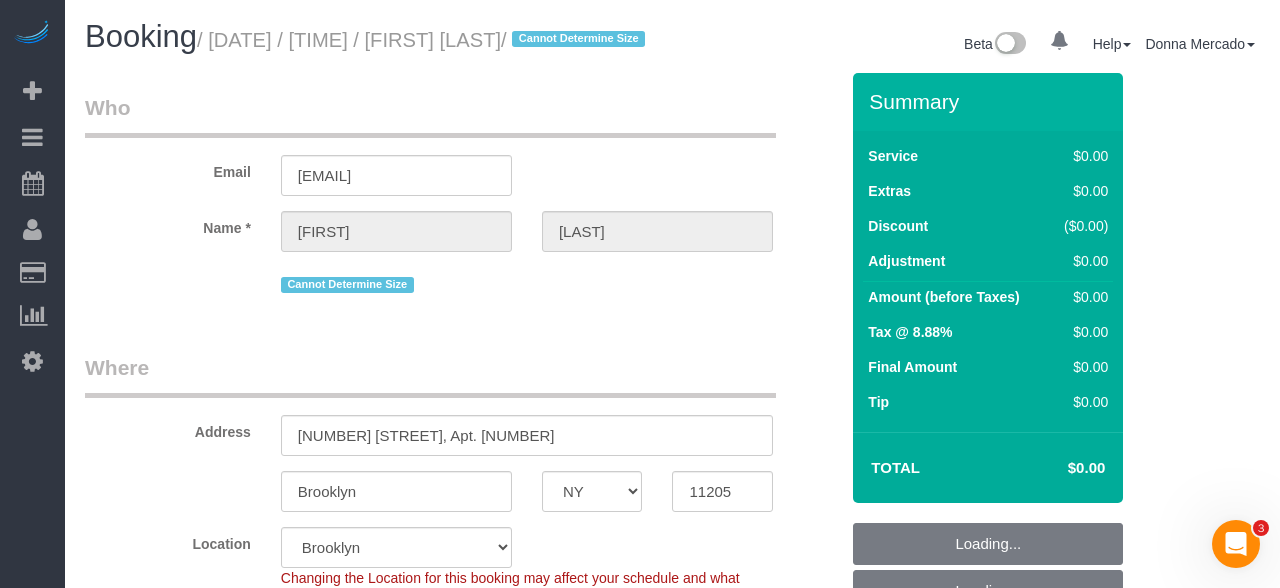 scroll, scrollTop: 0, scrollLeft: 0, axis: both 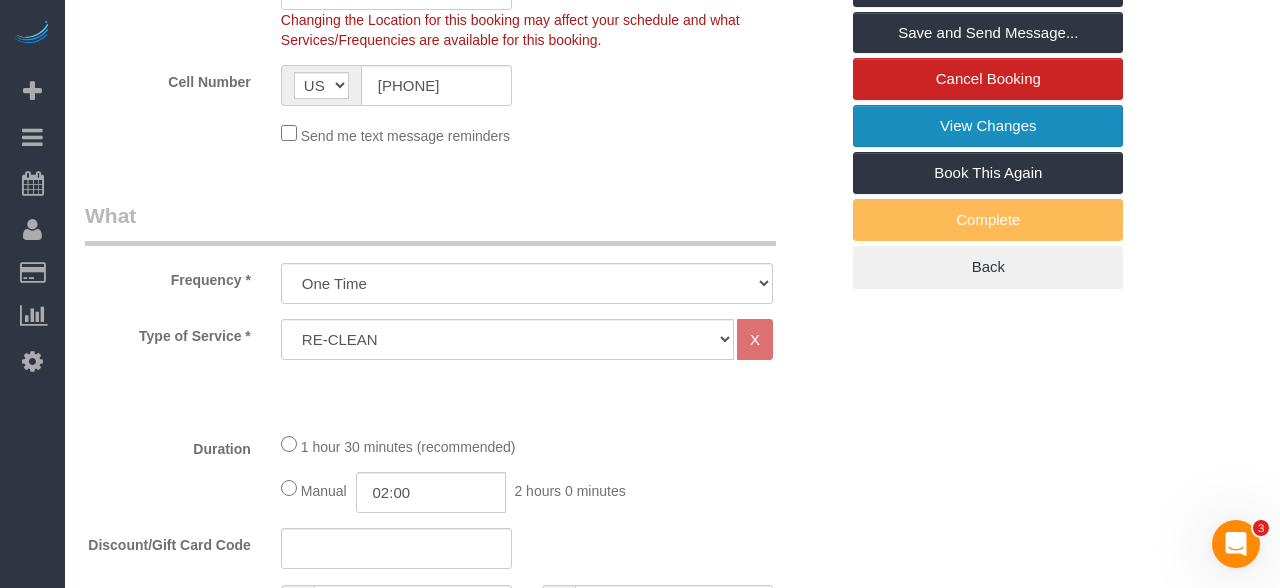 click on "View Changes" at bounding box center [988, 126] 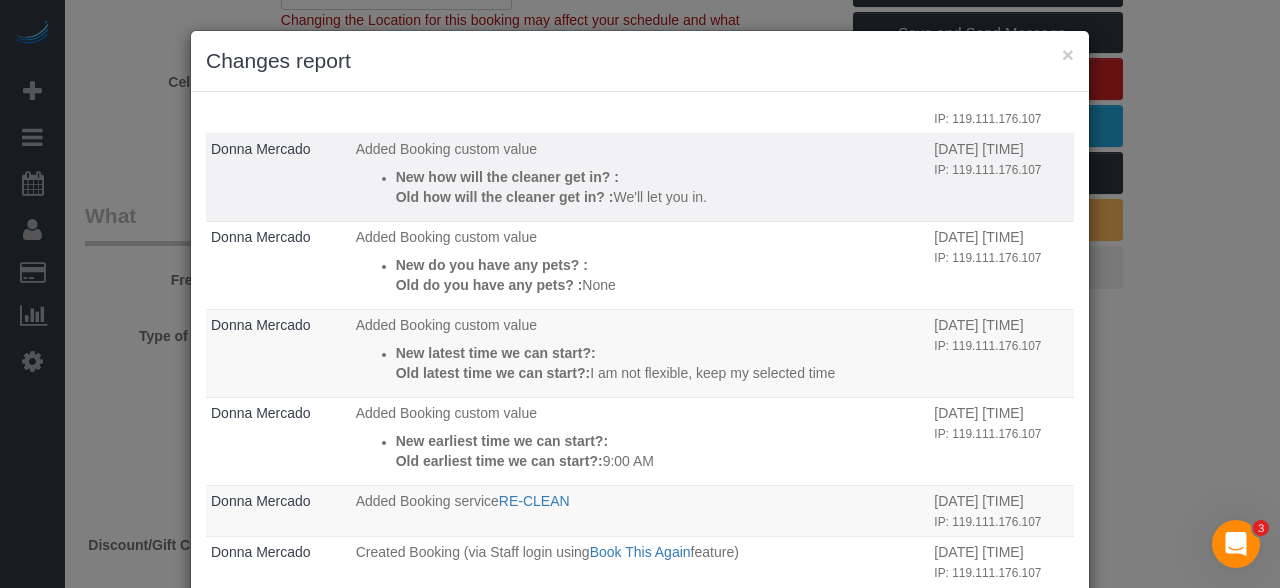 scroll, scrollTop: 80, scrollLeft: 0, axis: vertical 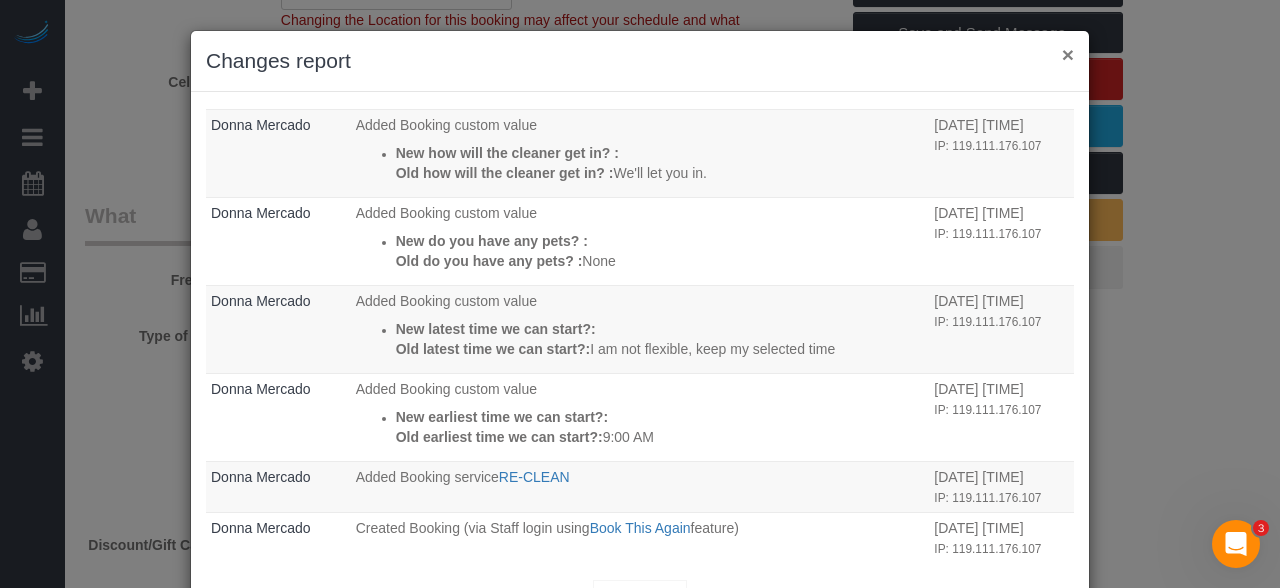 click on "×" at bounding box center [1068, 54] 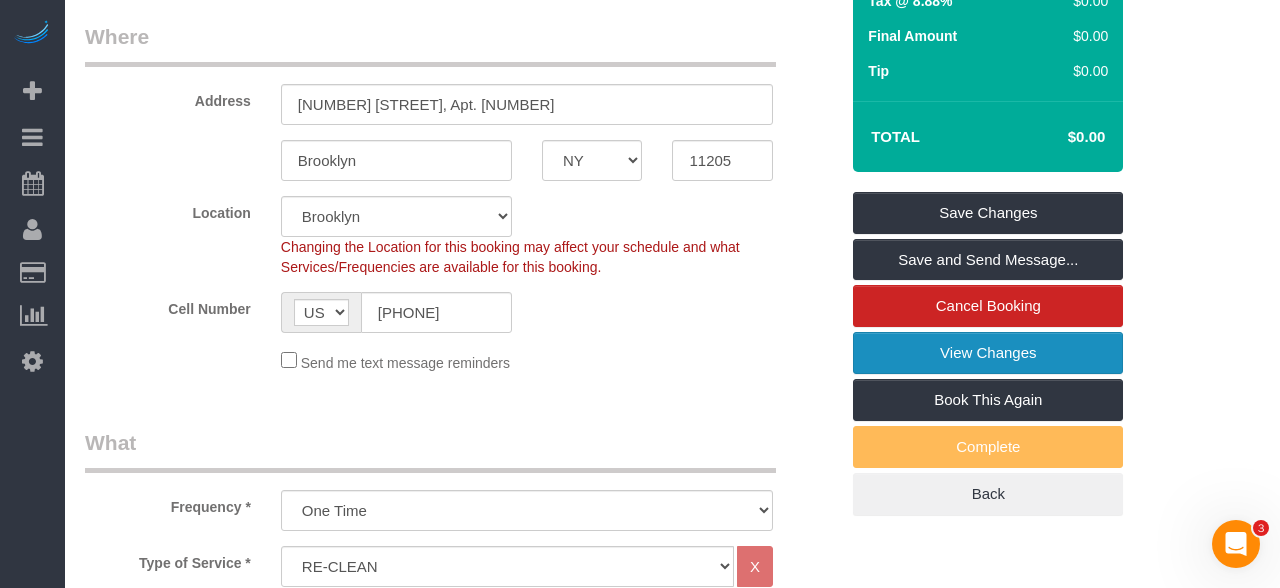 scroll, scrollTop: 0, scrollLeft: 0, axis: both 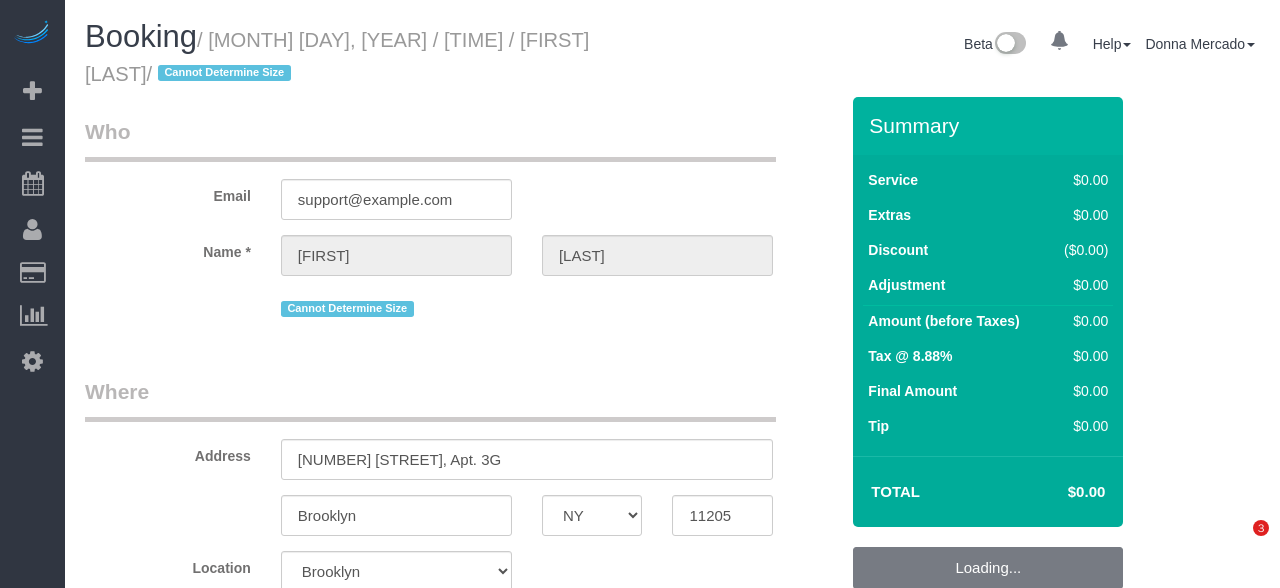 select on "NY" 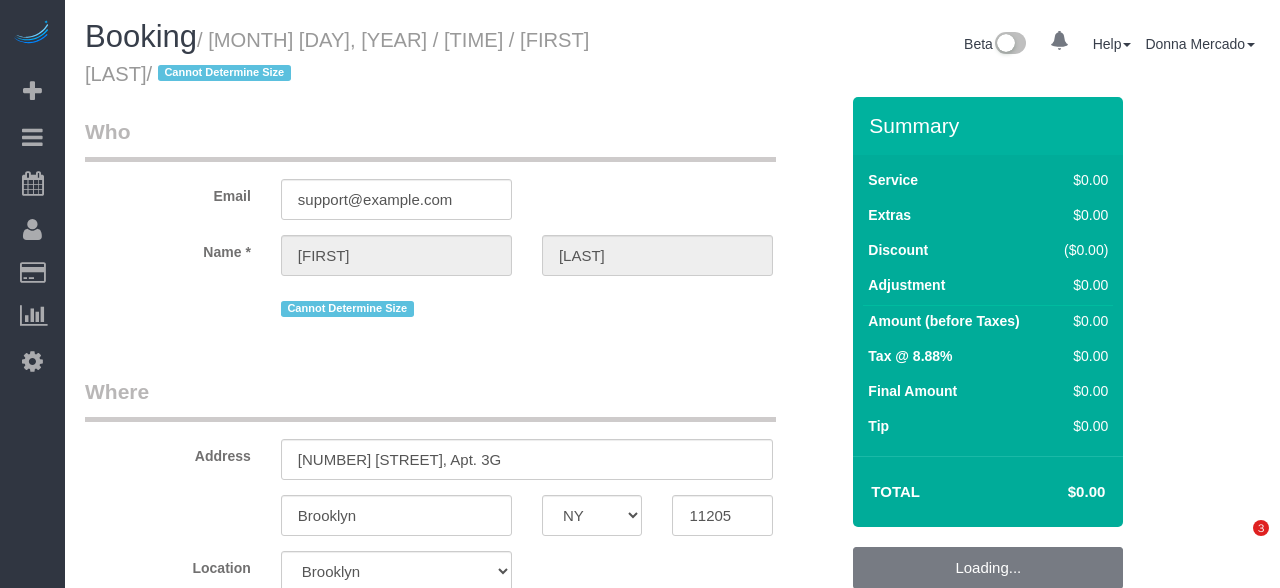 scroll, scrollTop: 0, scrollLeft: 0, axis: both 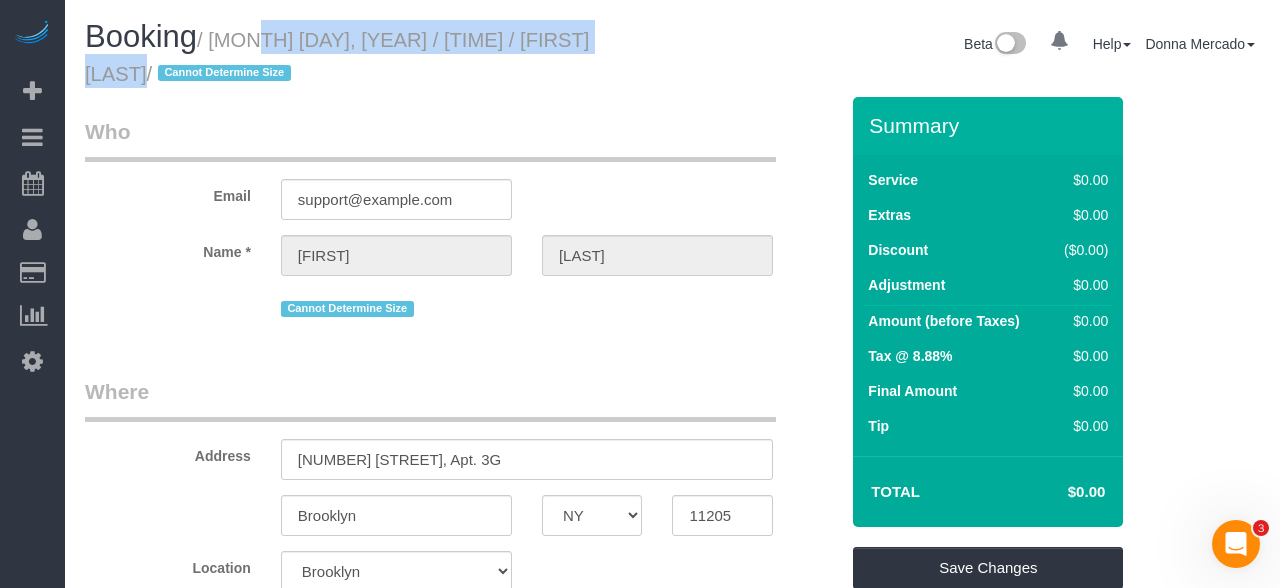 drag, startPoint x: 412, startPoint y: 50, endPoint x: 619, endPoint y: 43, distance: 207.11832 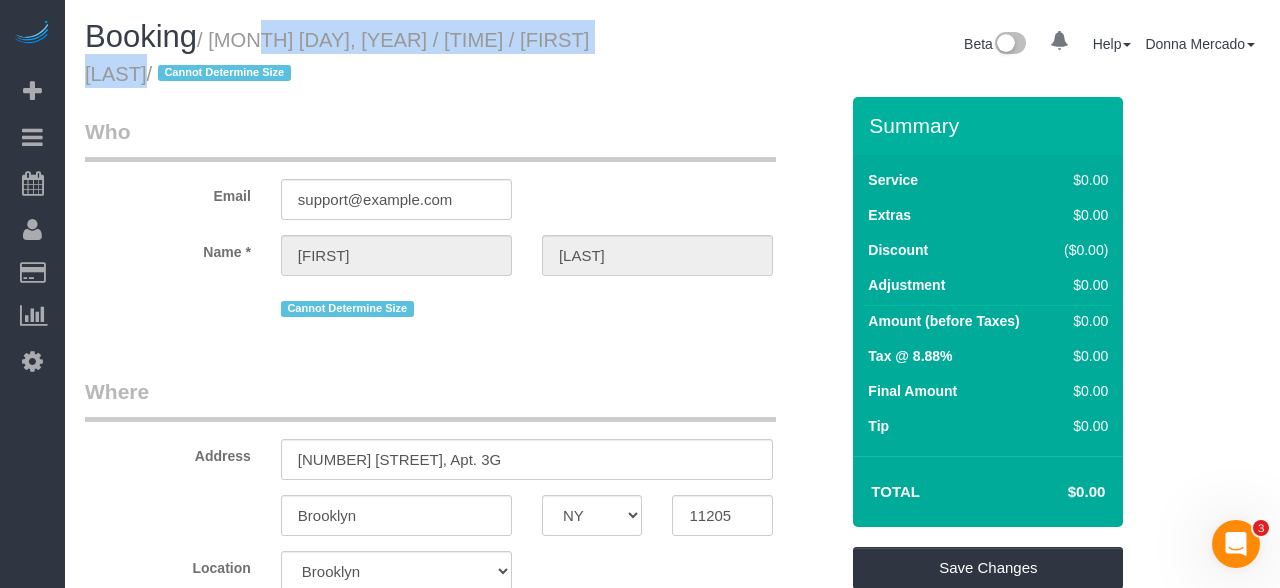 click on "/ [MONTH] [DAY], [YEAR] / [TIME] / [FIRST] [LAST]
/
Cannot Determine Size" at bounding box center (337, 57) 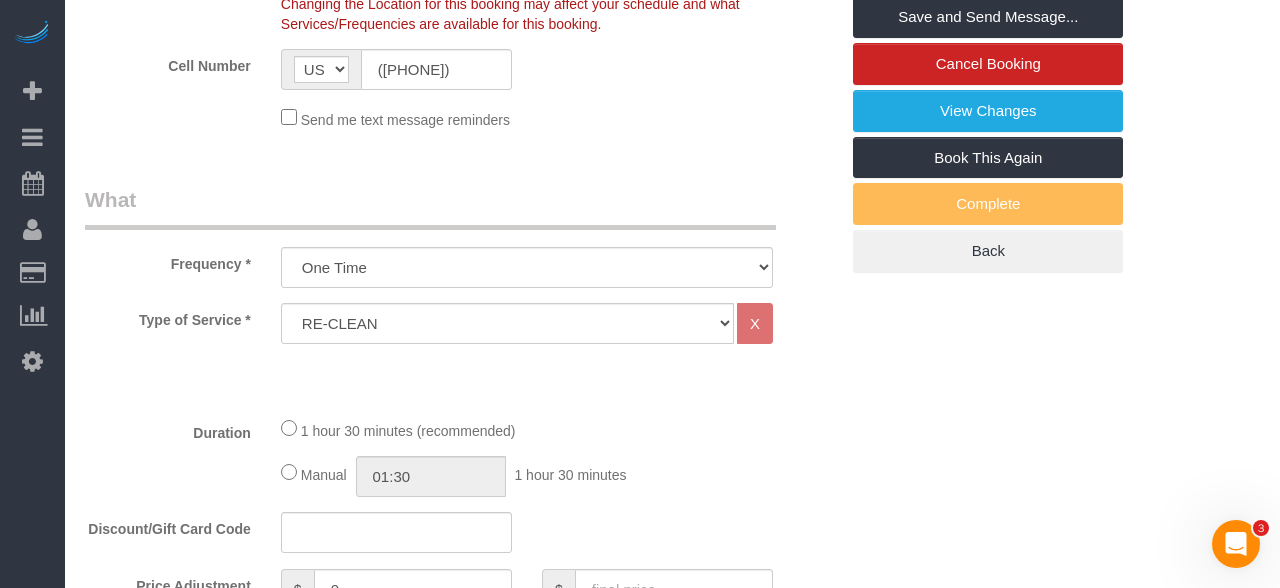 scroll, scrollTop: 512, scrollLeft: 0, axis: vertical 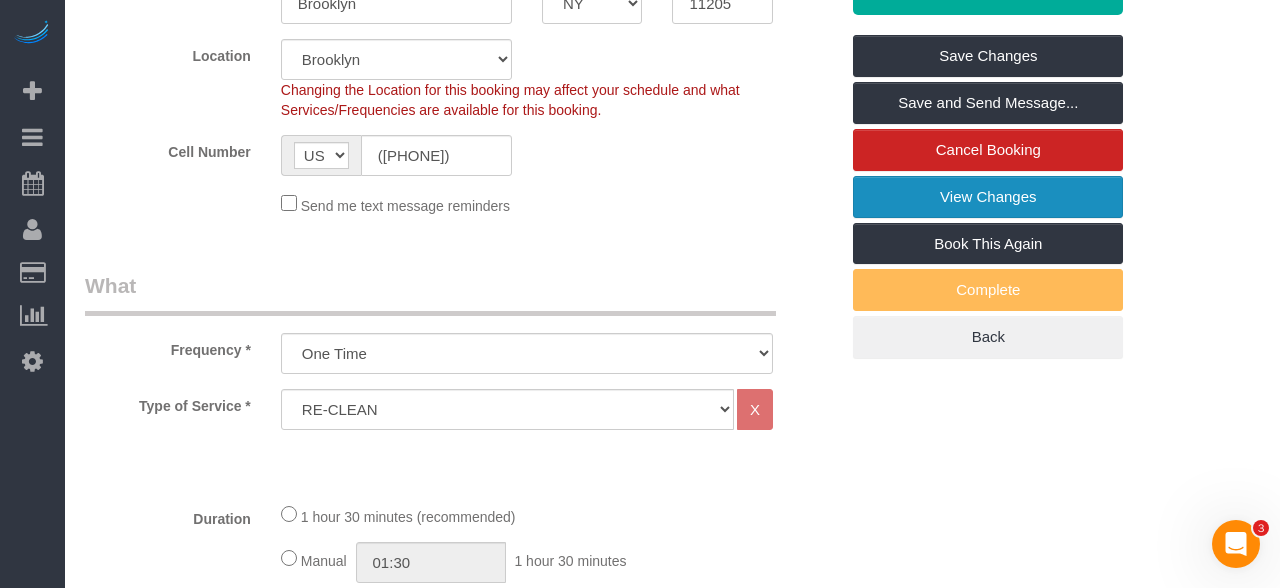 click on "View Changes" at bounding box center [988, 197] 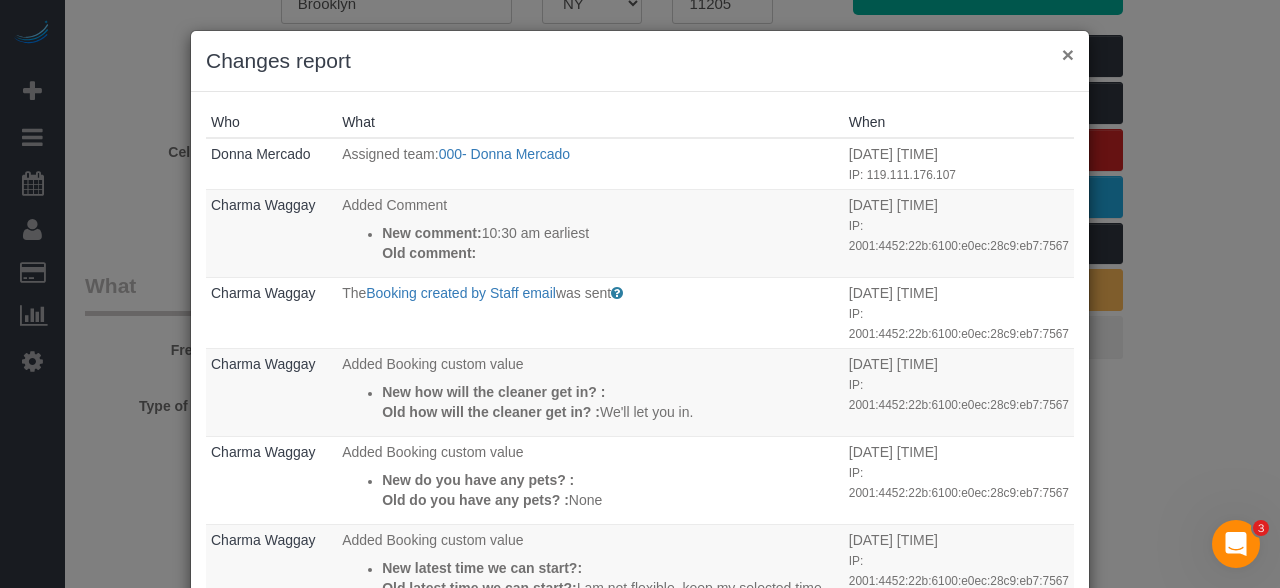 click on "×" at bounding box center (1068, 54) 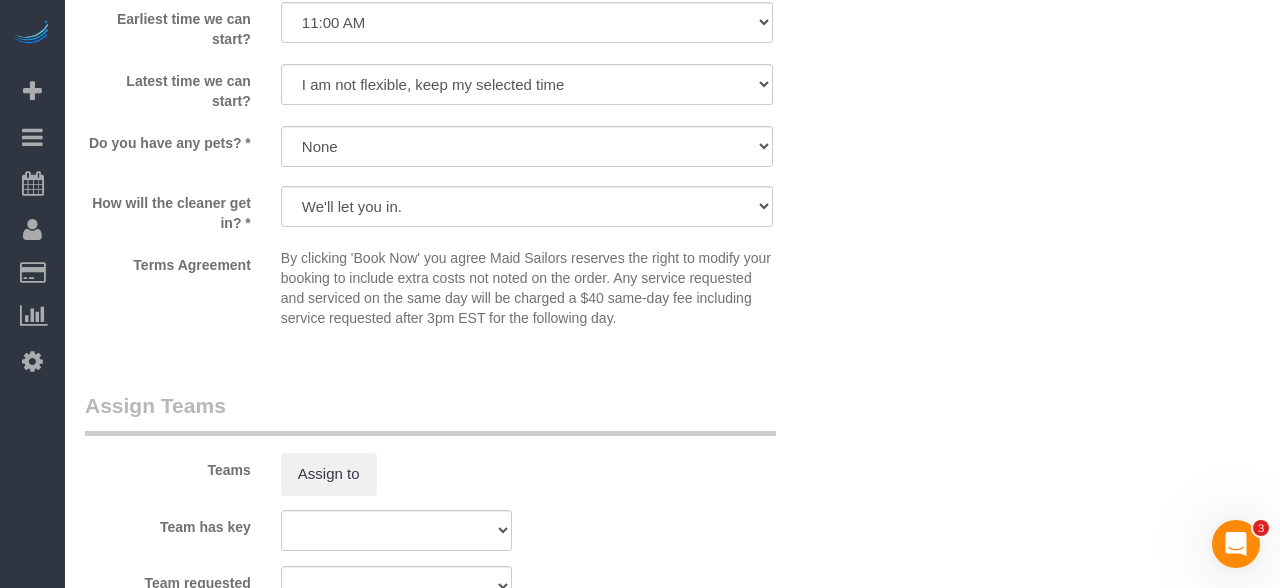 scroll, scrollTop: 2124, scrollLeft: 0, axis: vertical 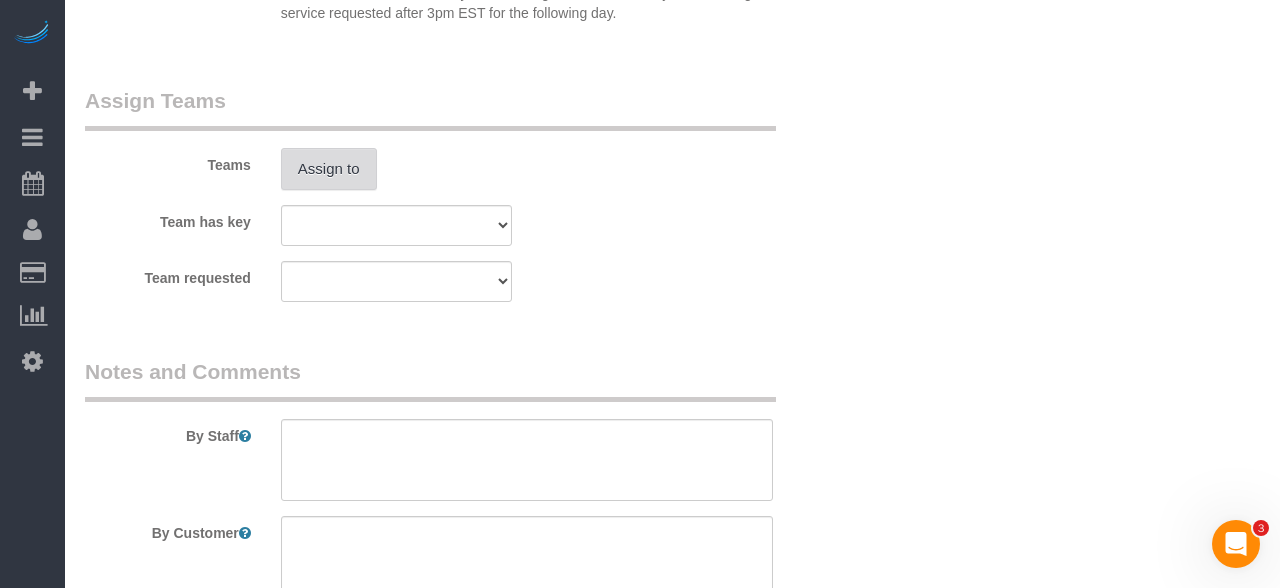 click on "Assign to" at bounding box center (329, 169) 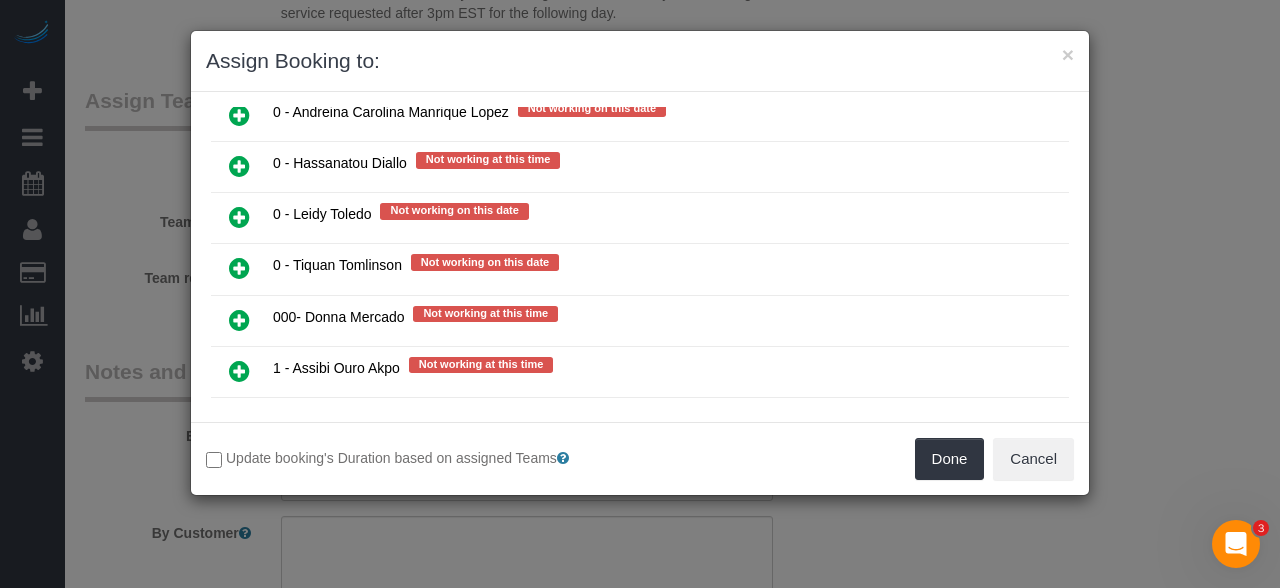 scroll, scrollTop: 1760, scrollLeft: 0, axis: vertical 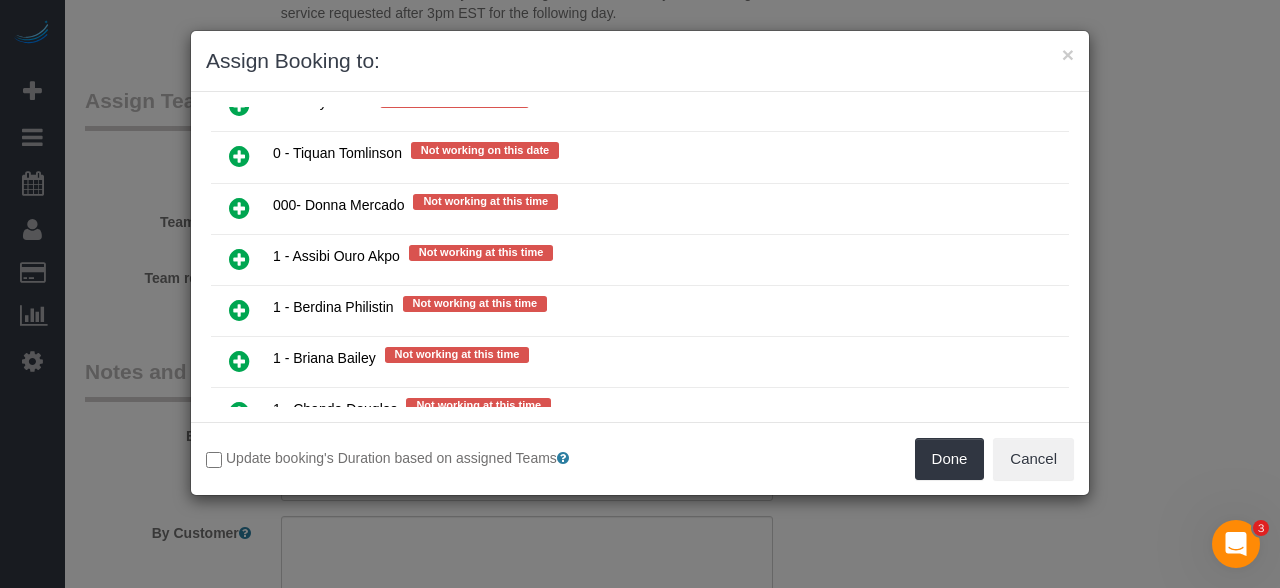 click at bounding box center (239, 208) 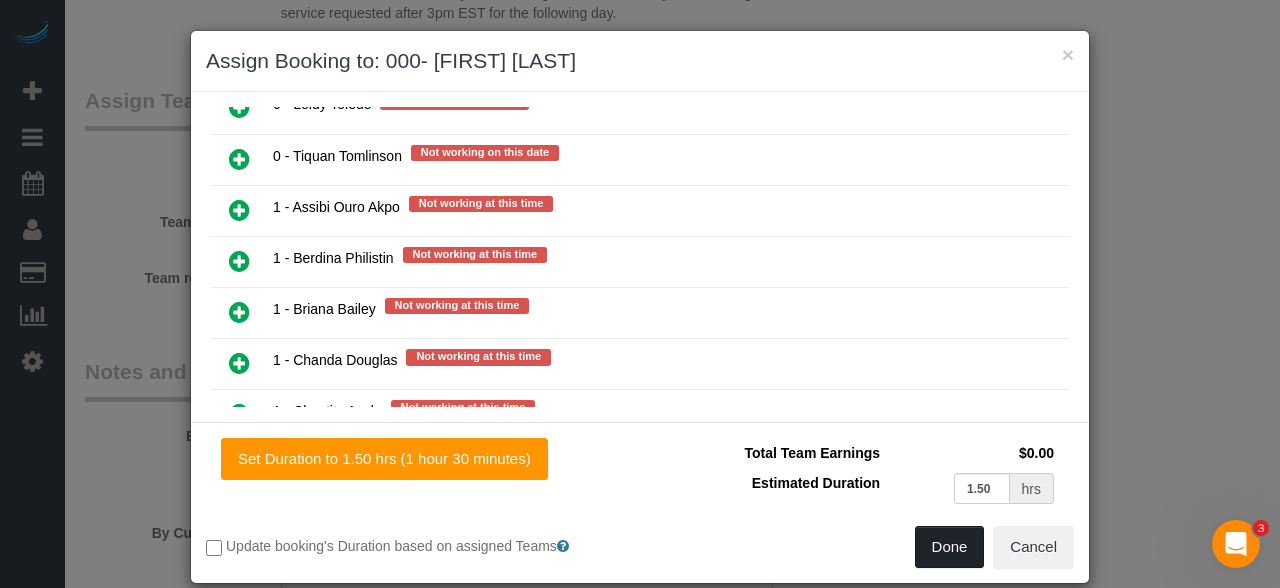 click on "Done" at bounding box center [950, 547] 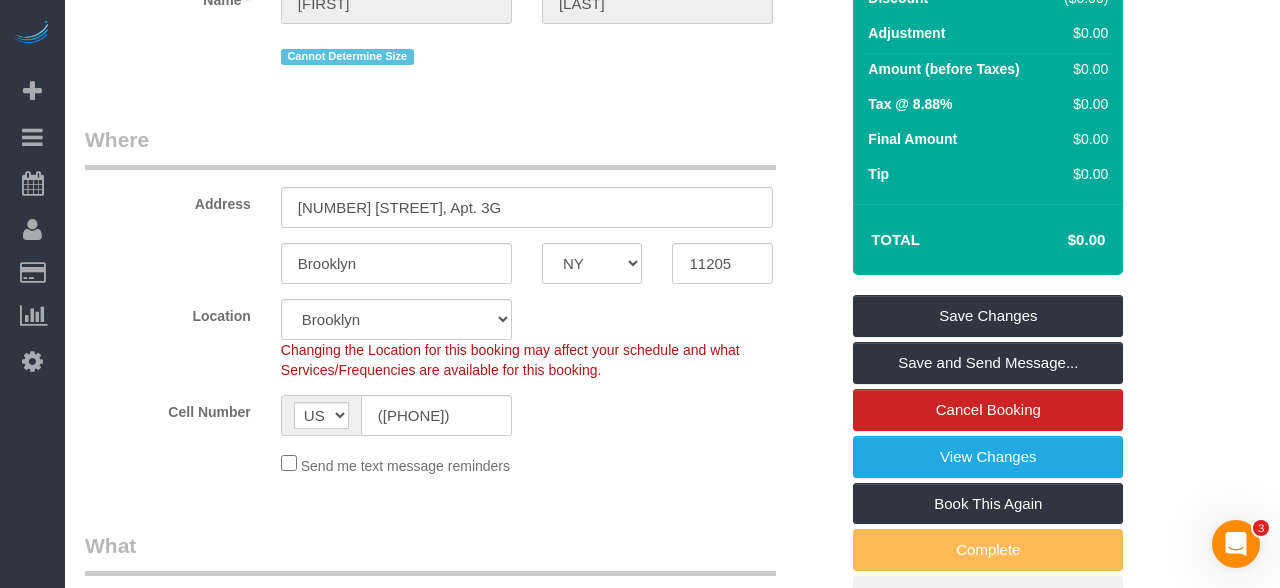 scroll, scrollTop: 382, scrollLeft: 0, axis: vertical 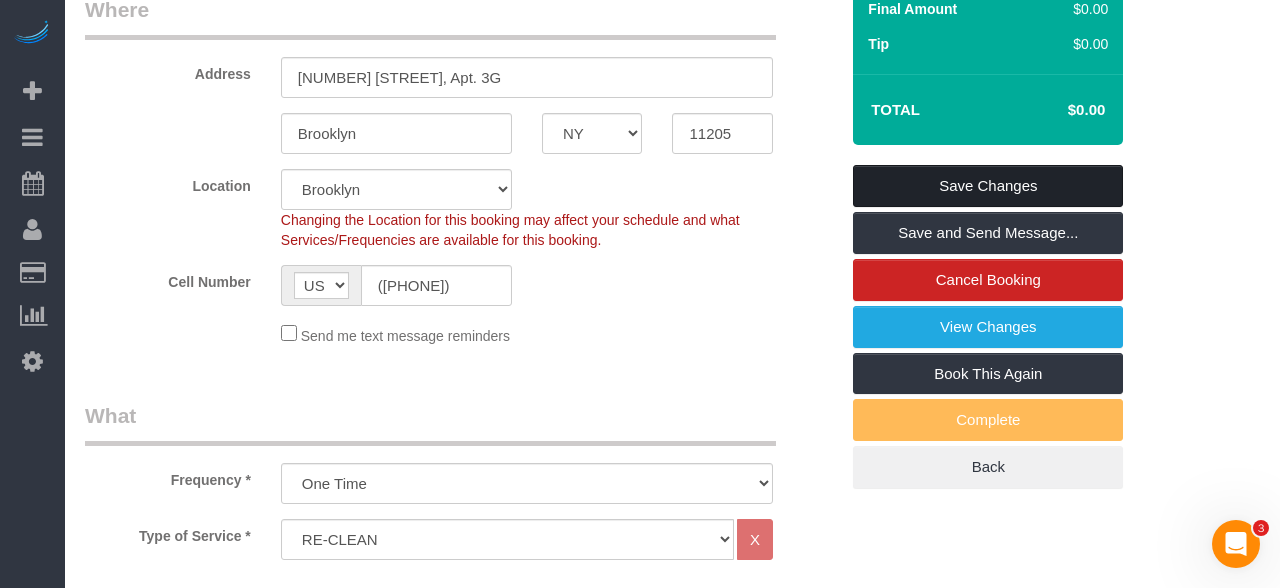 click on "Save Changes" at bounding box center [988, 186] 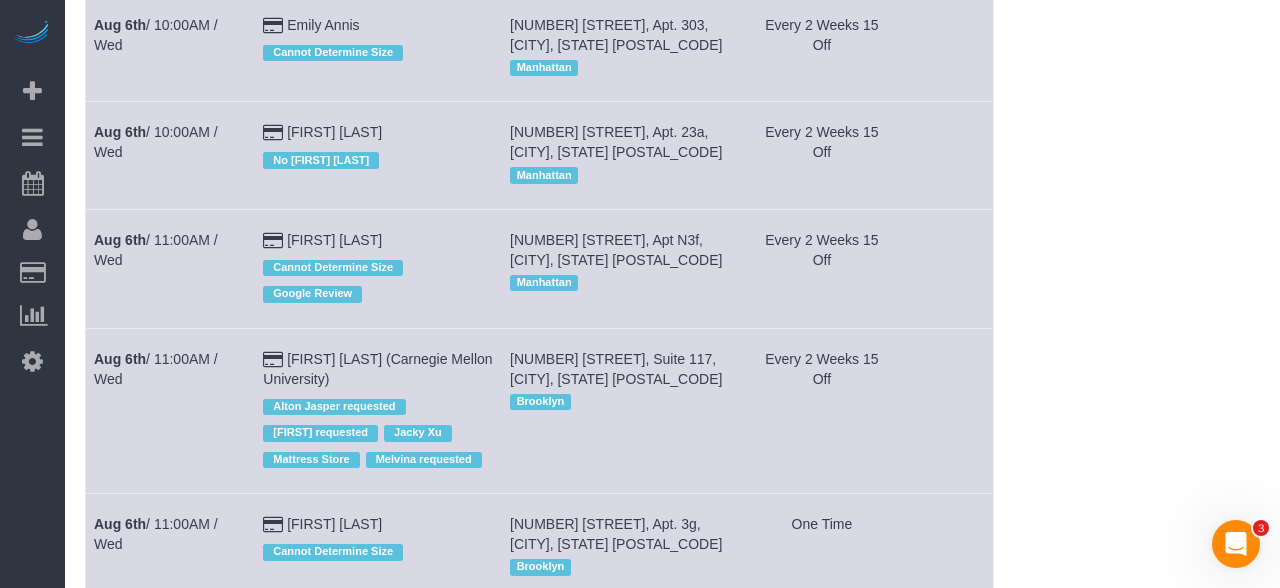 scroll, scrollTop: 698, scrollLeft: 0, axis: vertical 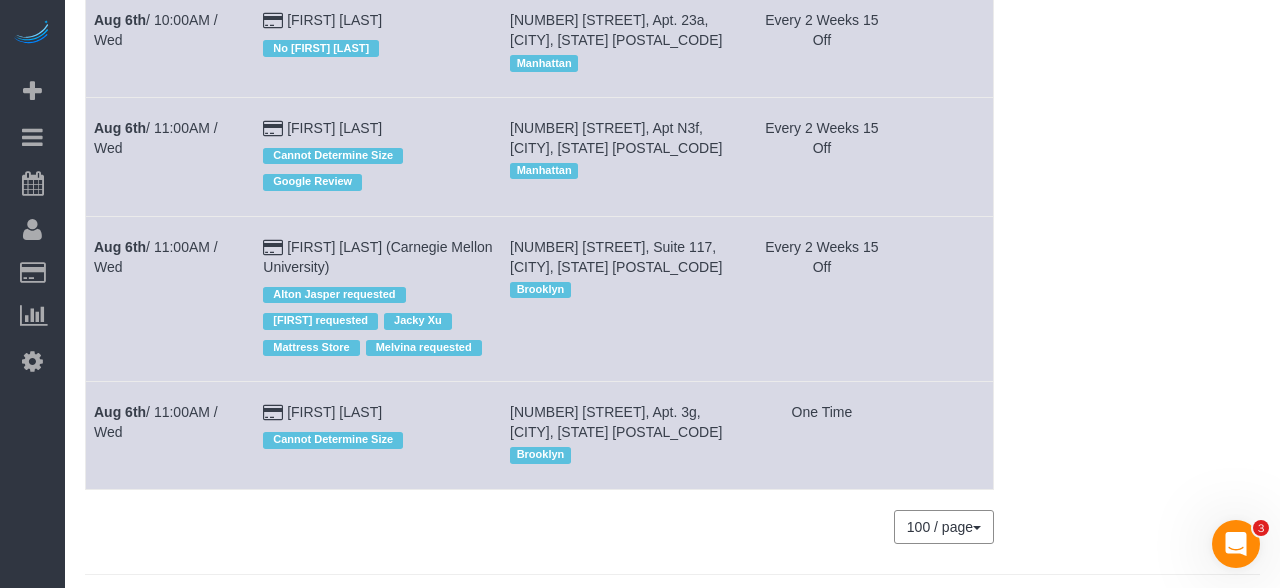 drag, startPoint x: 296, startPoint y: 410, endPoint x: 403, endPoint y: 421, distance: 107.563934 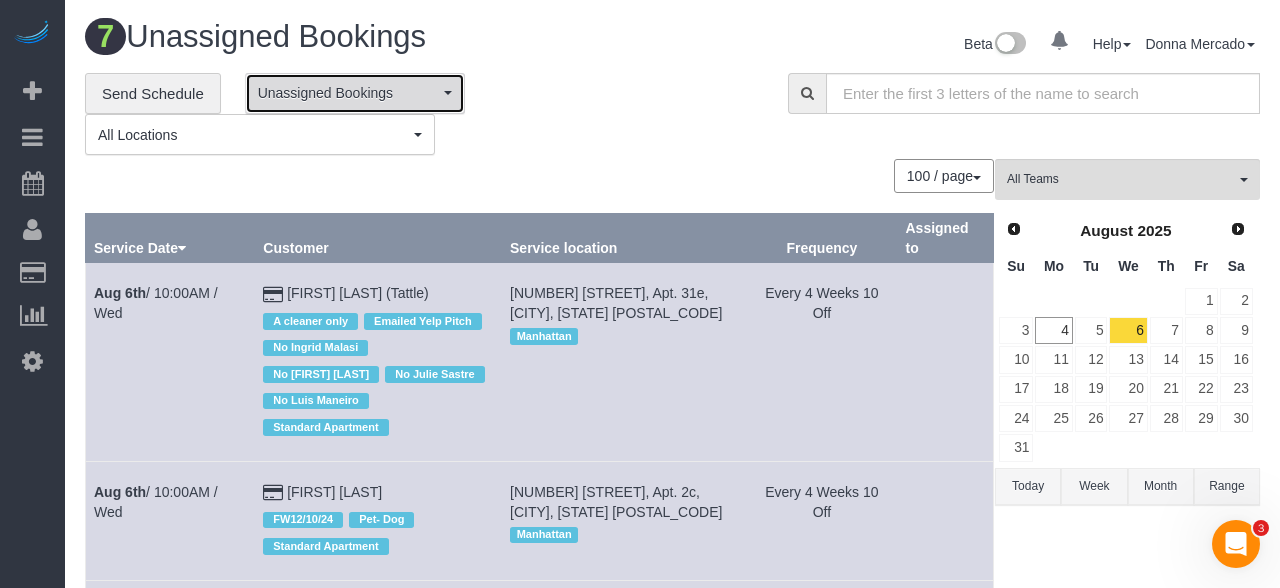click on "Unassigned Bookings" at bounding box center [355, 93] 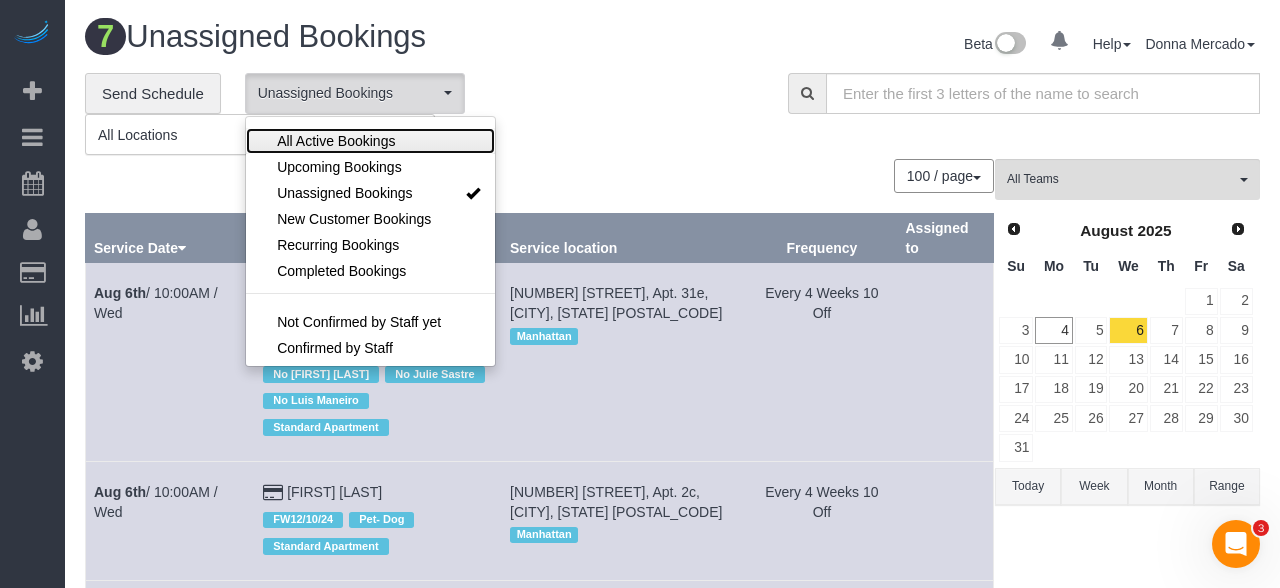 click on "All Active Bookings" at bounding box center (370, 141) 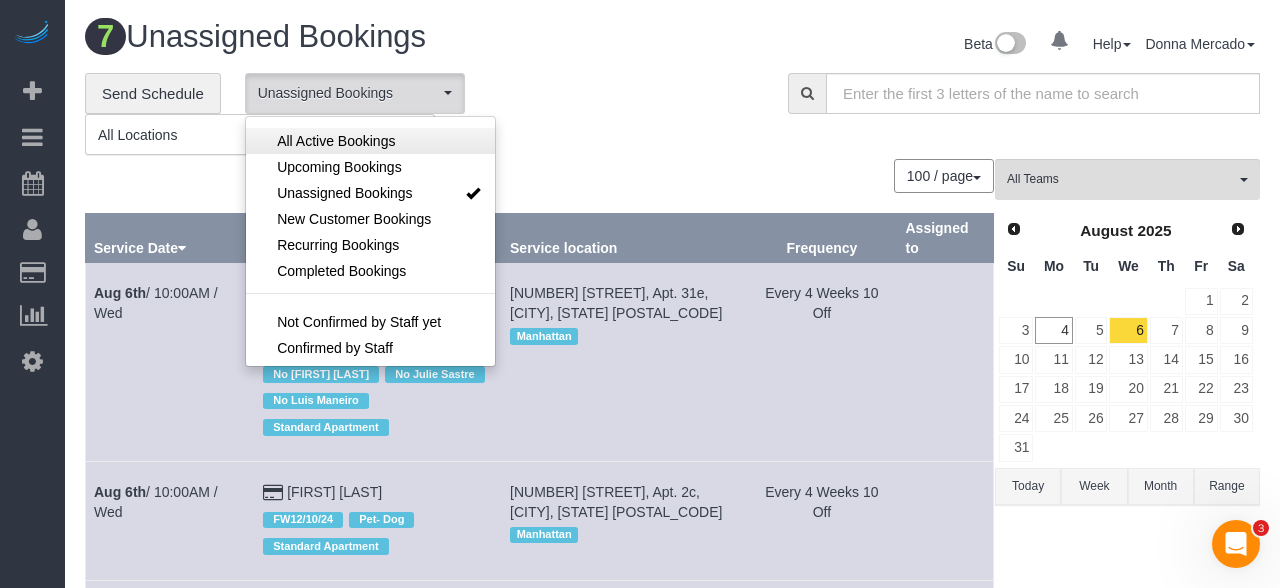select on "***" 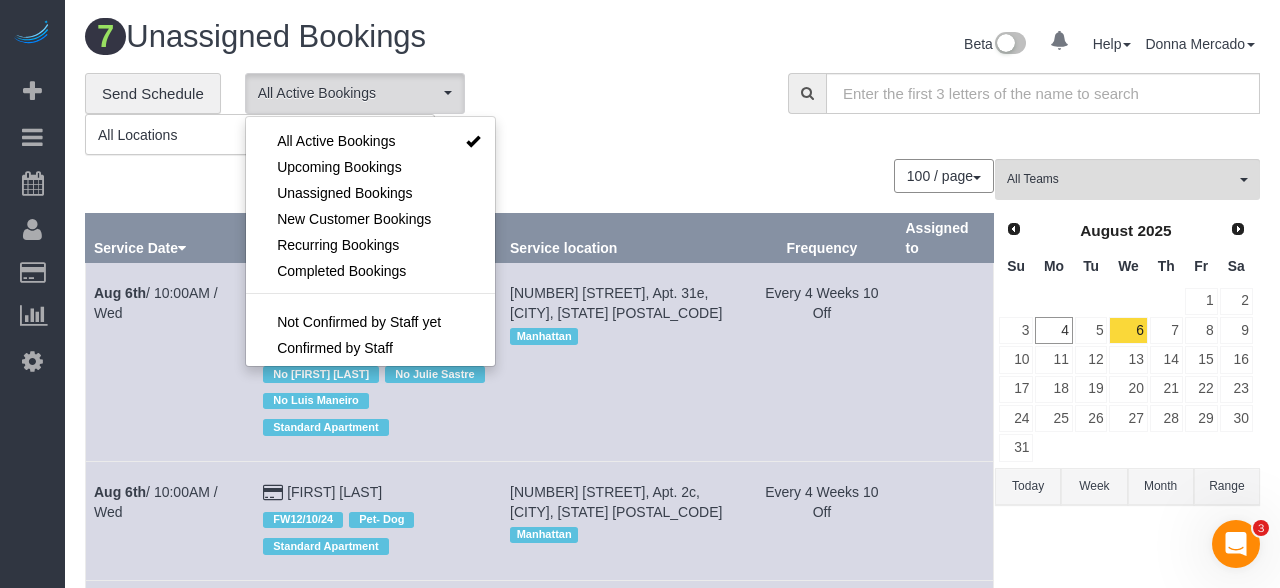 click at bounding box center [640, 294] 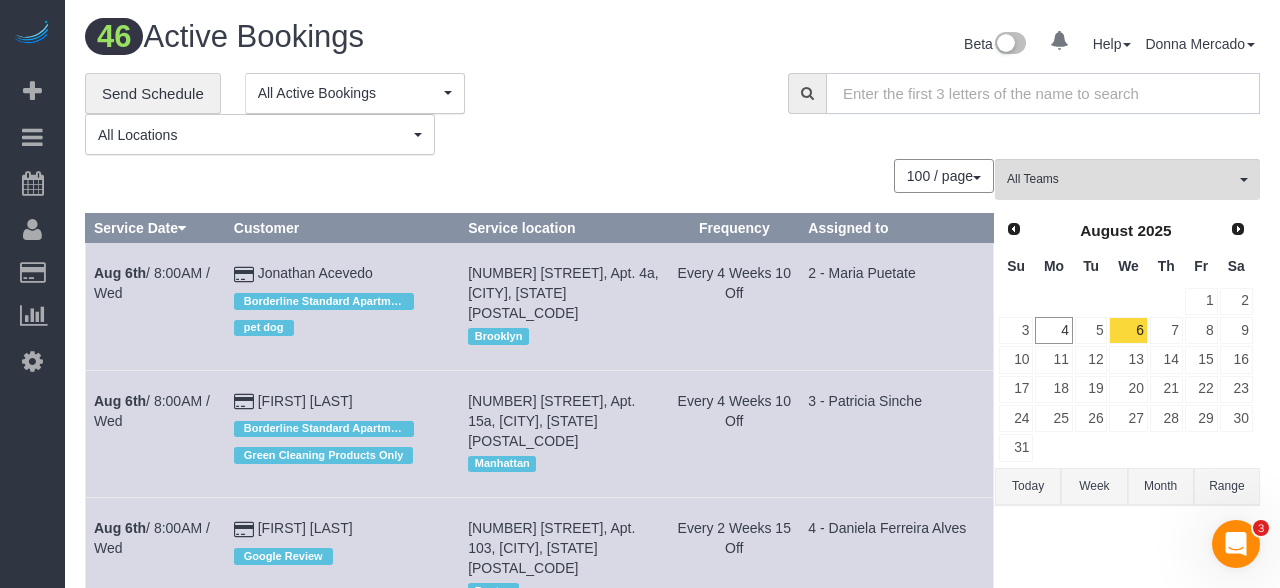 click at bounding box center [1043, 93] 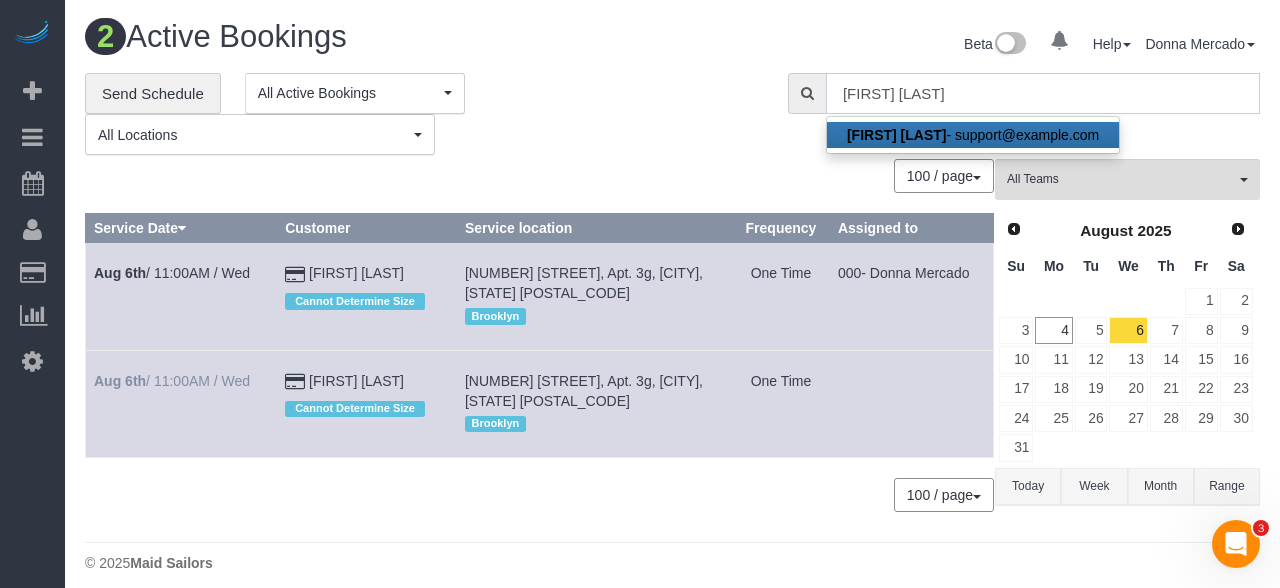 type on "[FIRST] [LAST]" 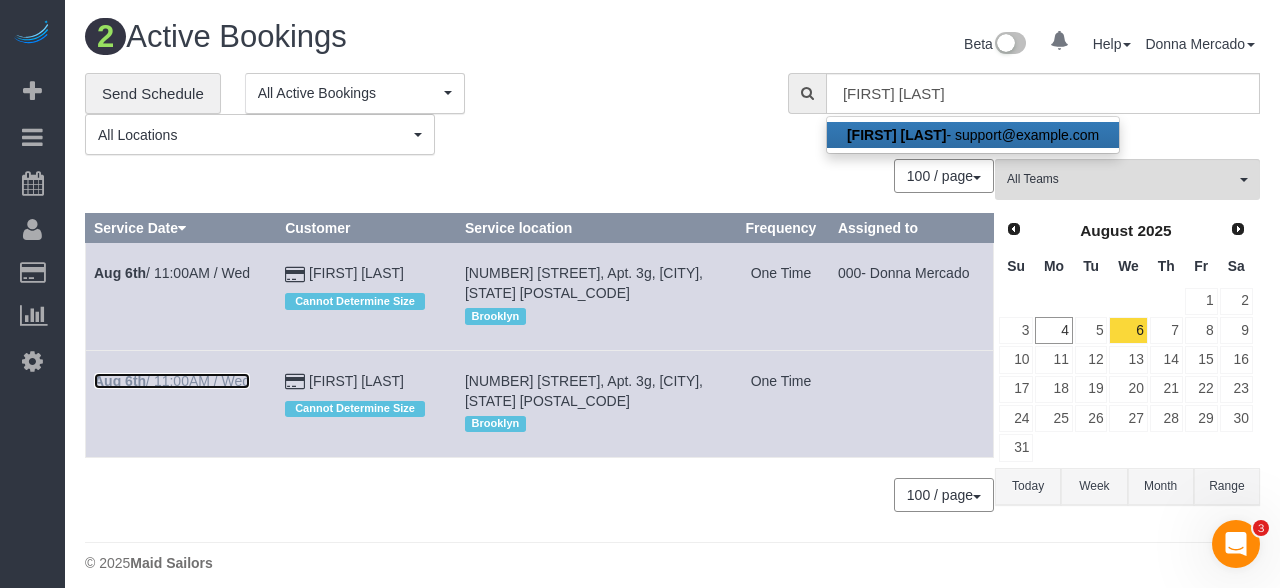 click on "[MONTH] [DAY]
/[TIME] / [DAY_OF_WEEK]" at bounding box center (172, 381) 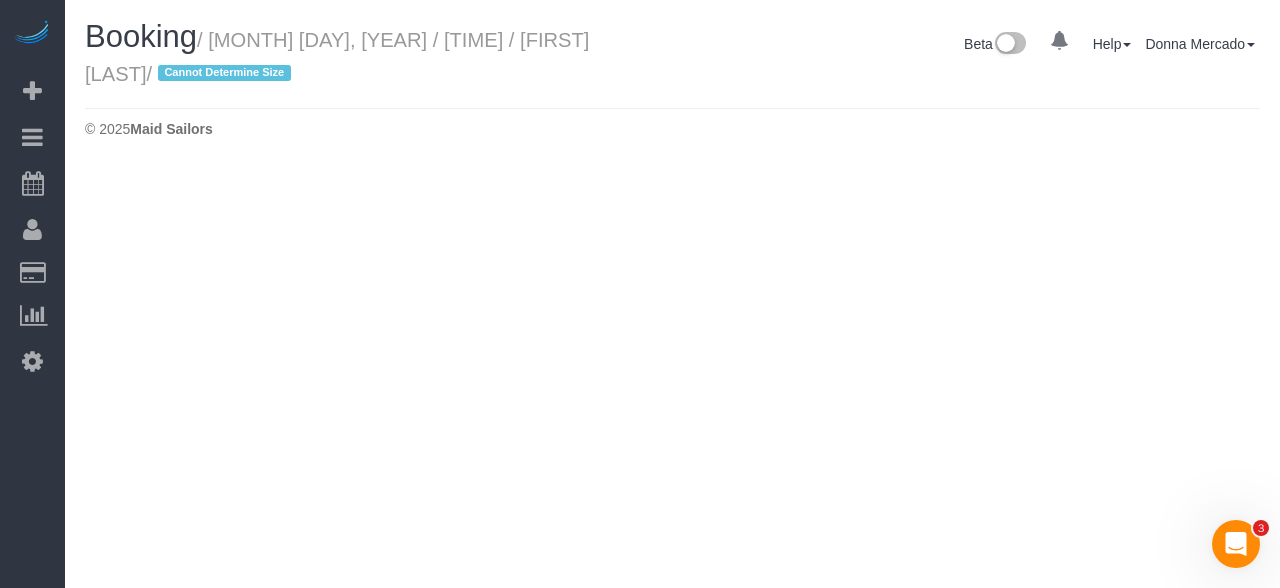 select on "NY" 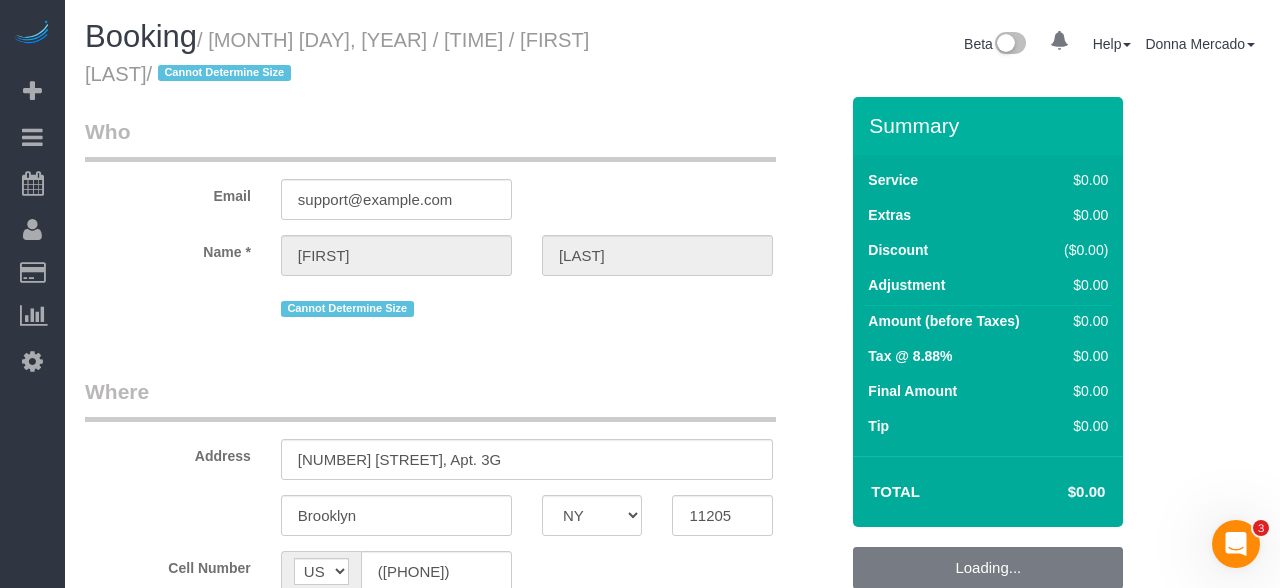 select on "number:57" 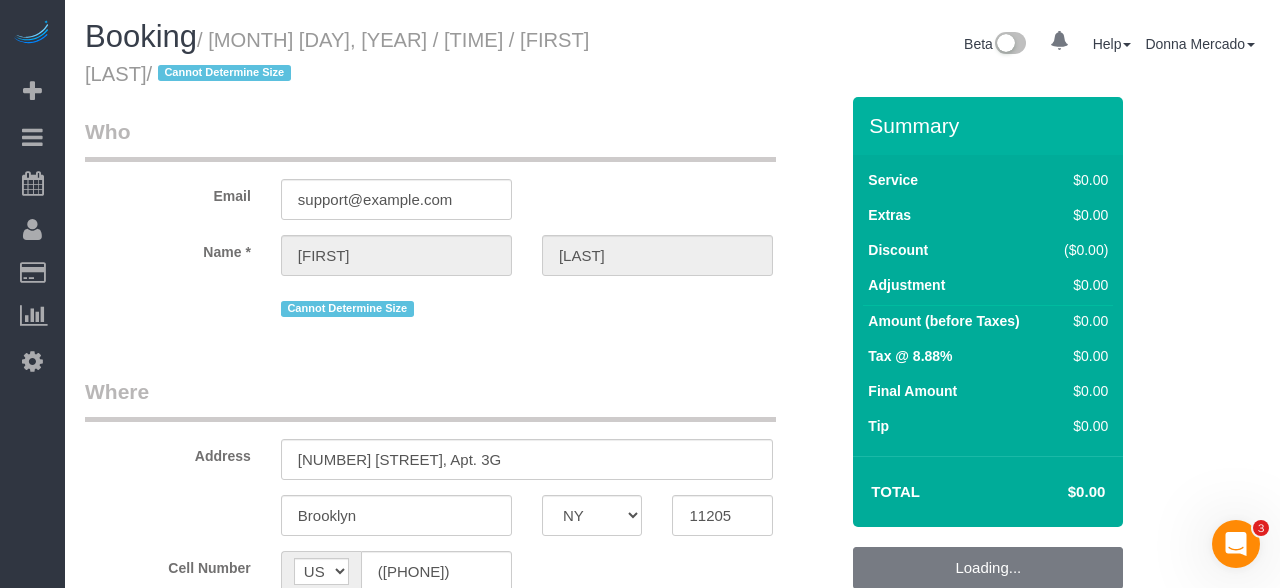 select on "number:90" 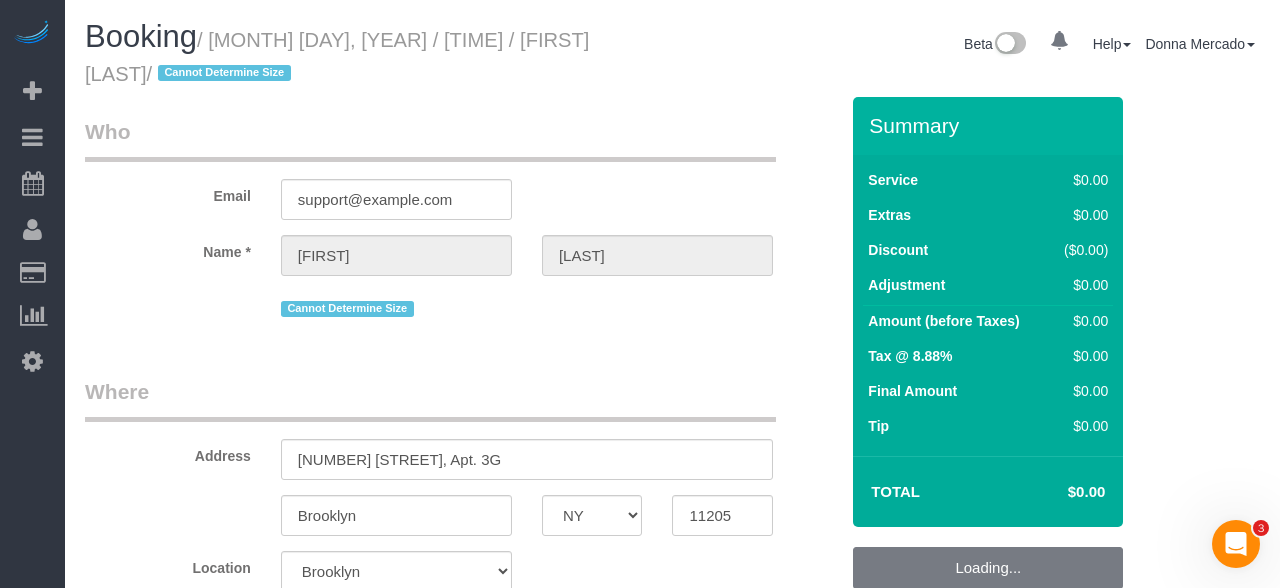 select on "object:4905" 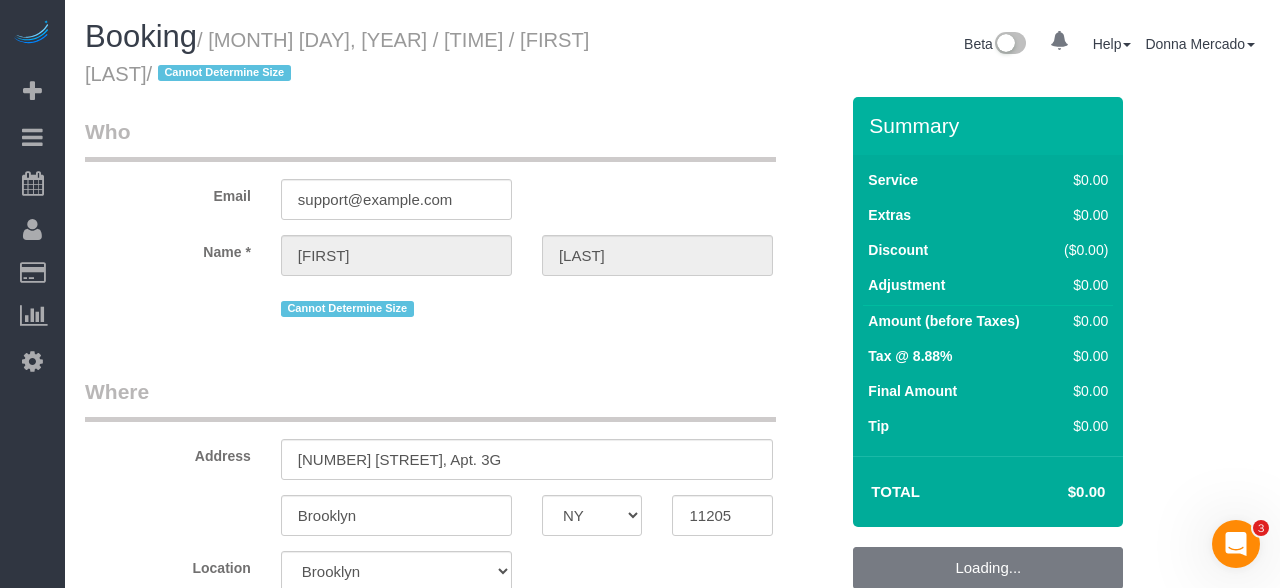 select on "string:stripe-pm_1RrCHp4VGloSiKo7IrfFdy4D" 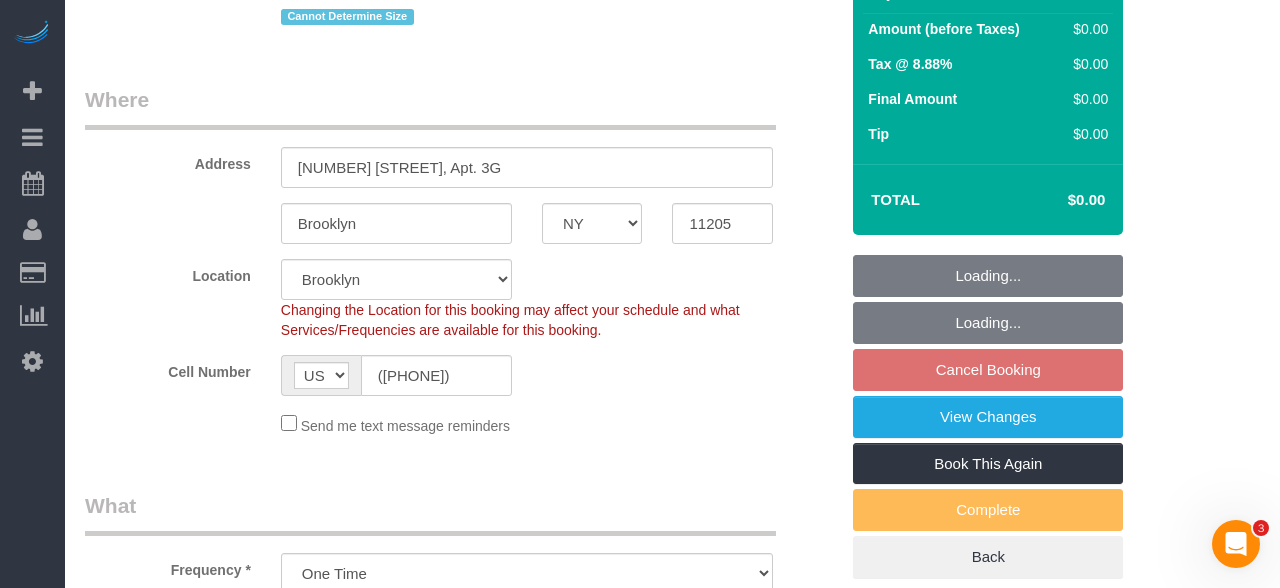 select on "object:5315" 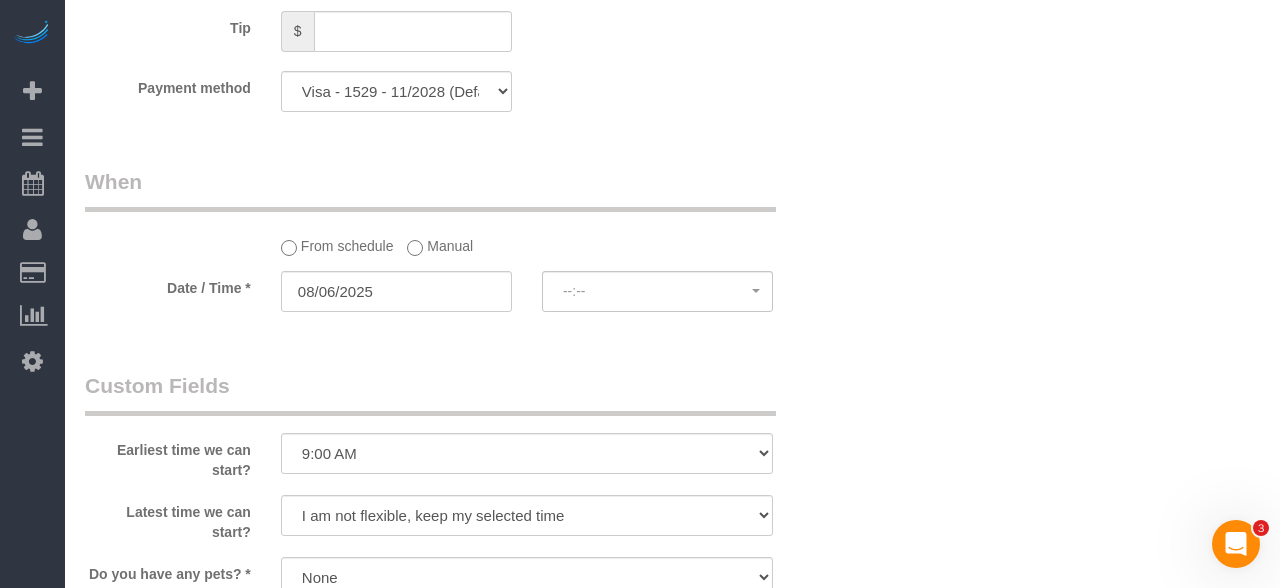 select on "spot64" 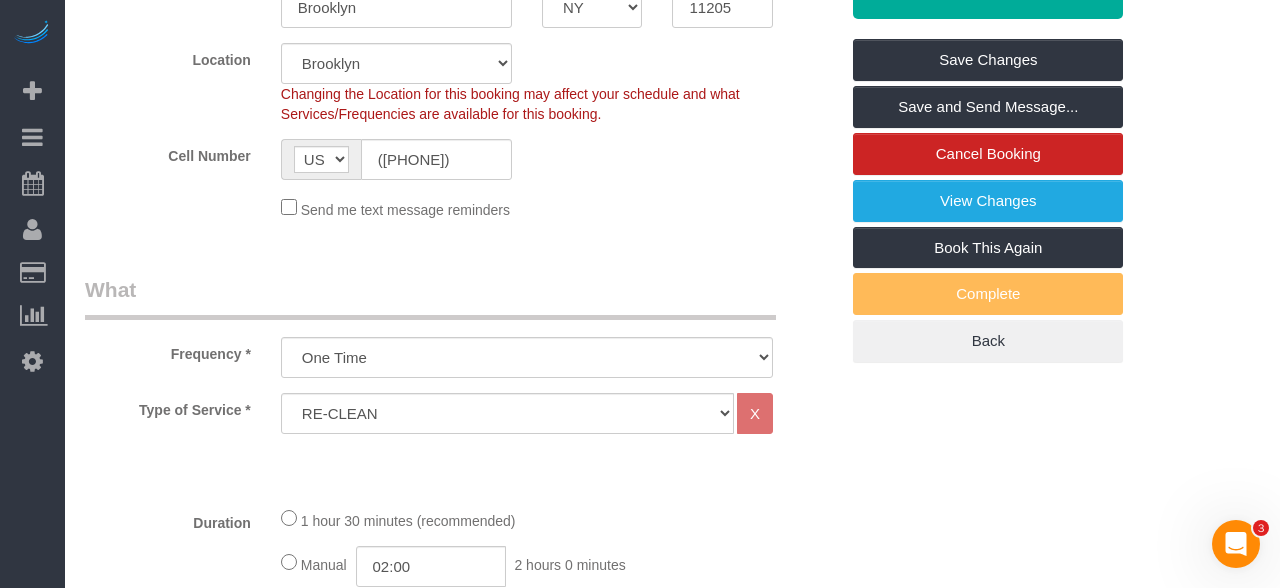 scroll, scrollTop: 492, scrollLeft: 0, axis: vertical 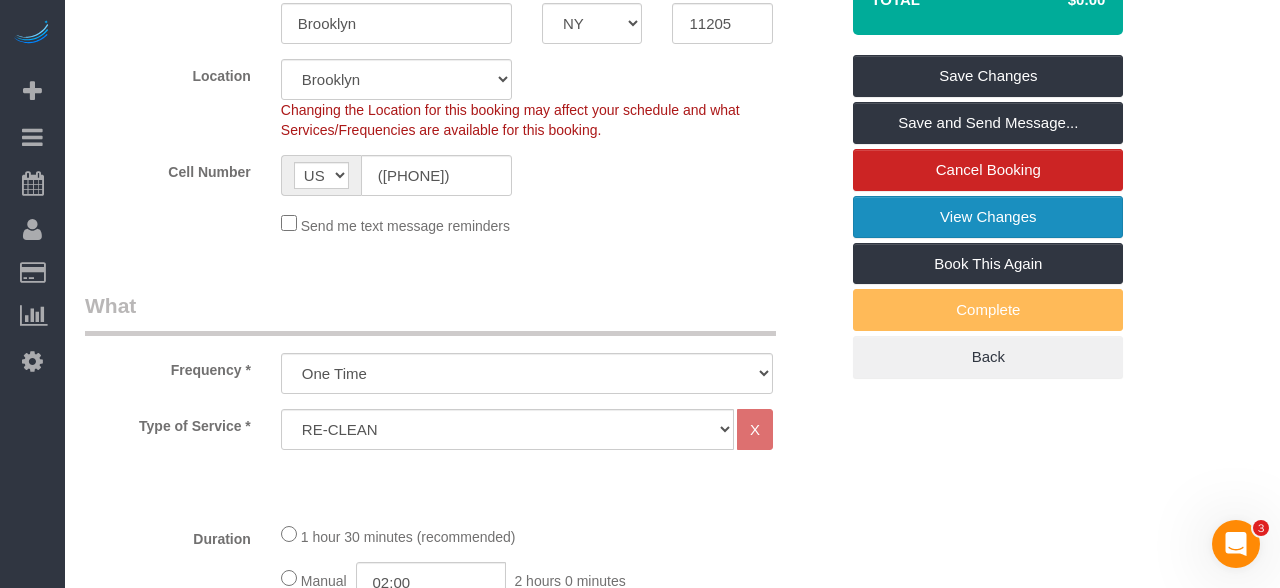 click on "View Changes" at bounding box center [988, 217] 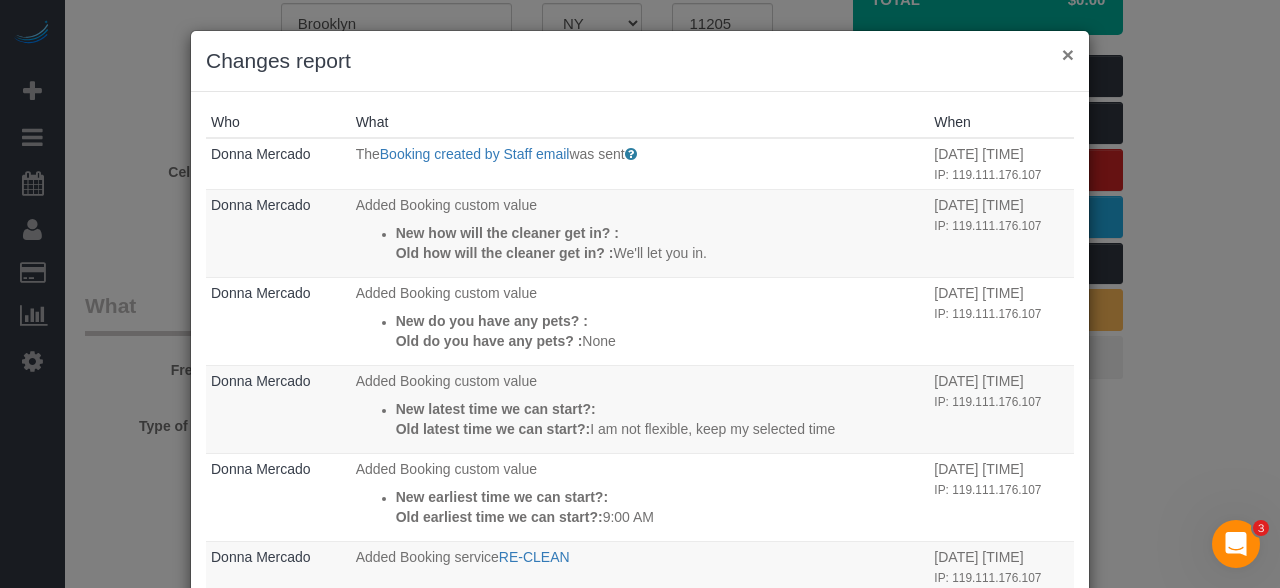 click on "×" at bounding box center [1068, 54] 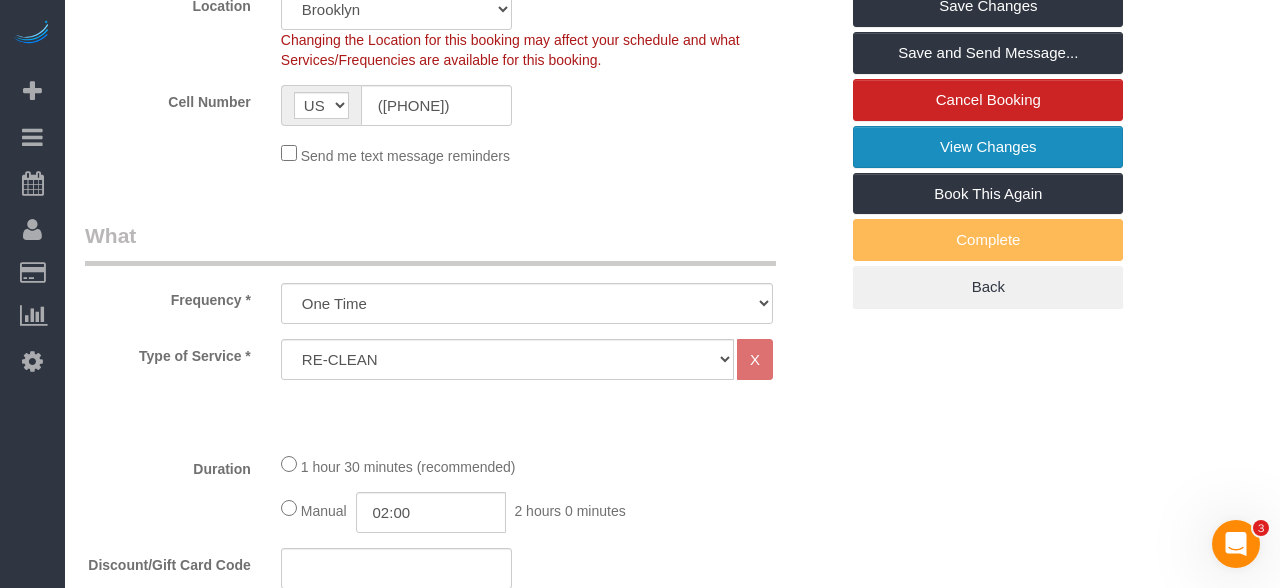 scroll, scrollTop: 724, scrollLeft: 0, axis: vertical 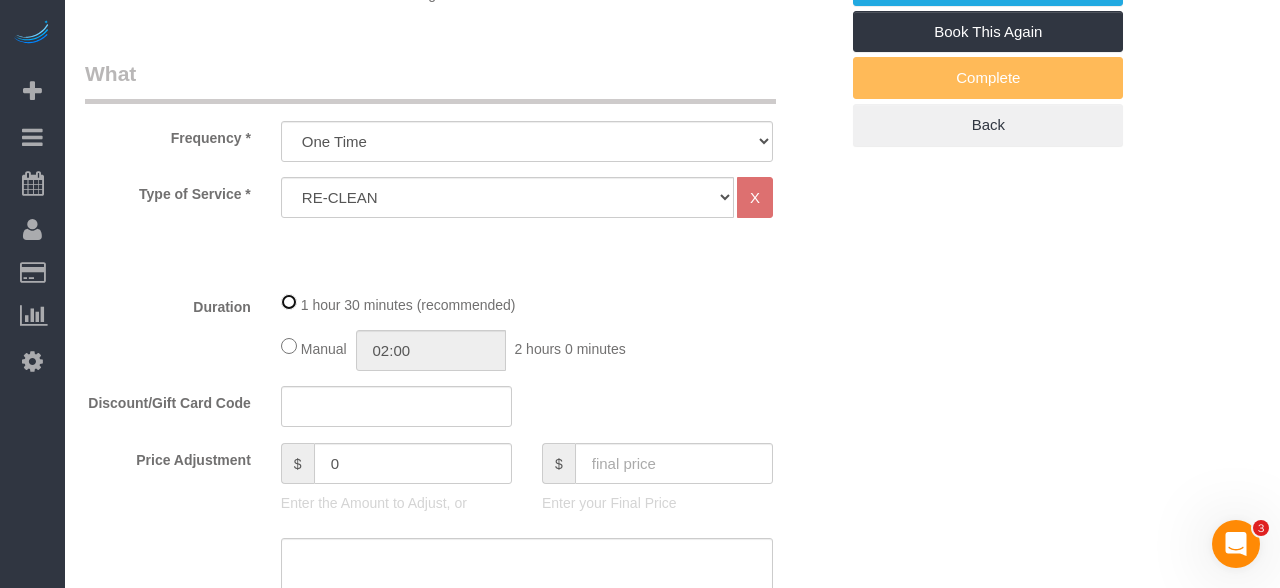 select on "spot124" 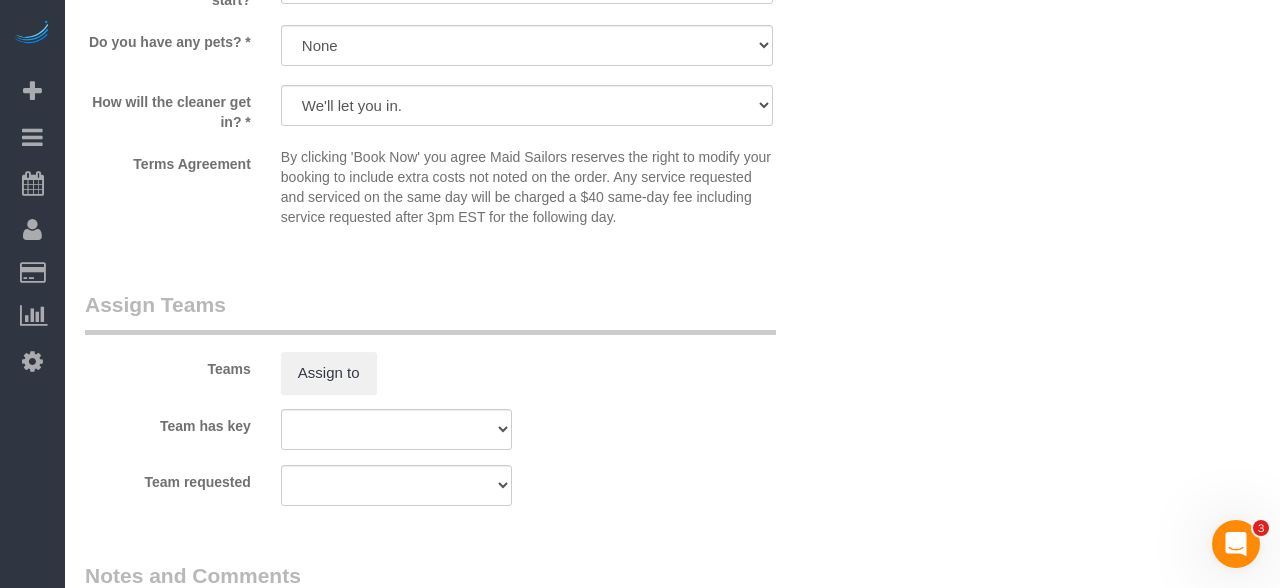 scroll, scrollTop: 2042, scrollLeft: 0, axis: vertical 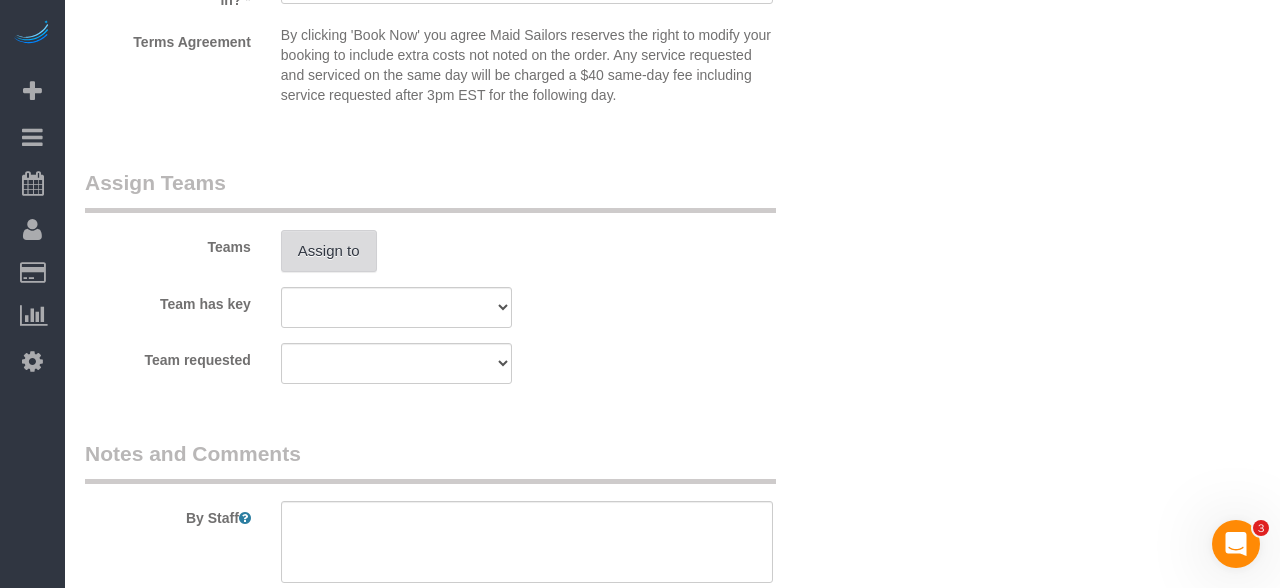 click on "Assign to" at bounding box center (329, 251) 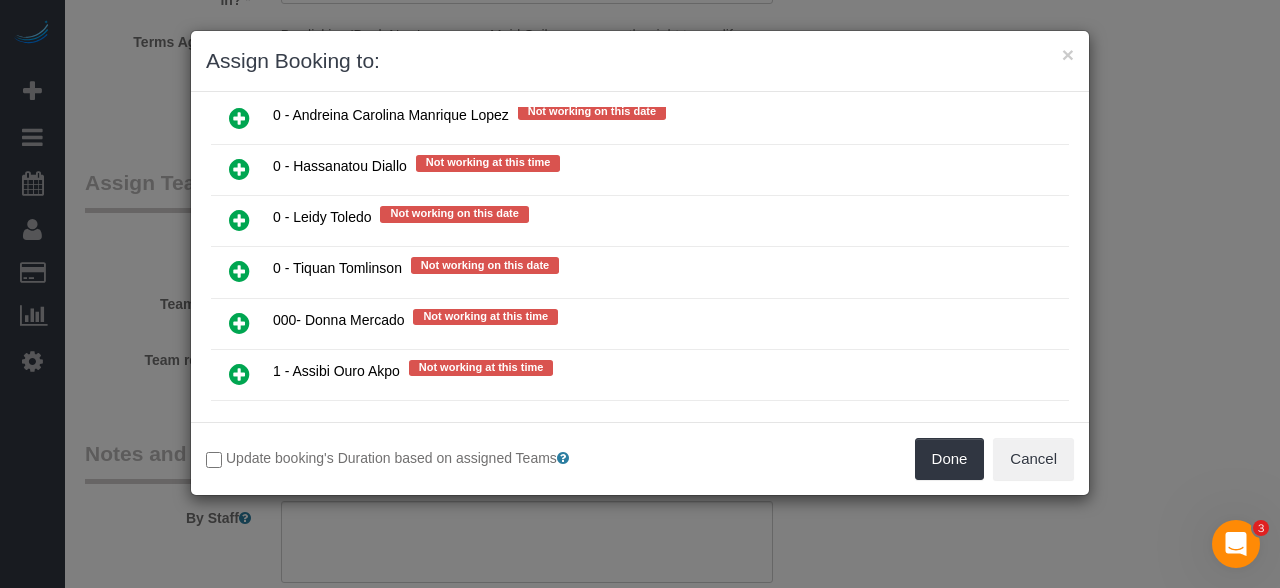 scroll, scrollTop: 1600, scrollLeft: 0, axis: vertical 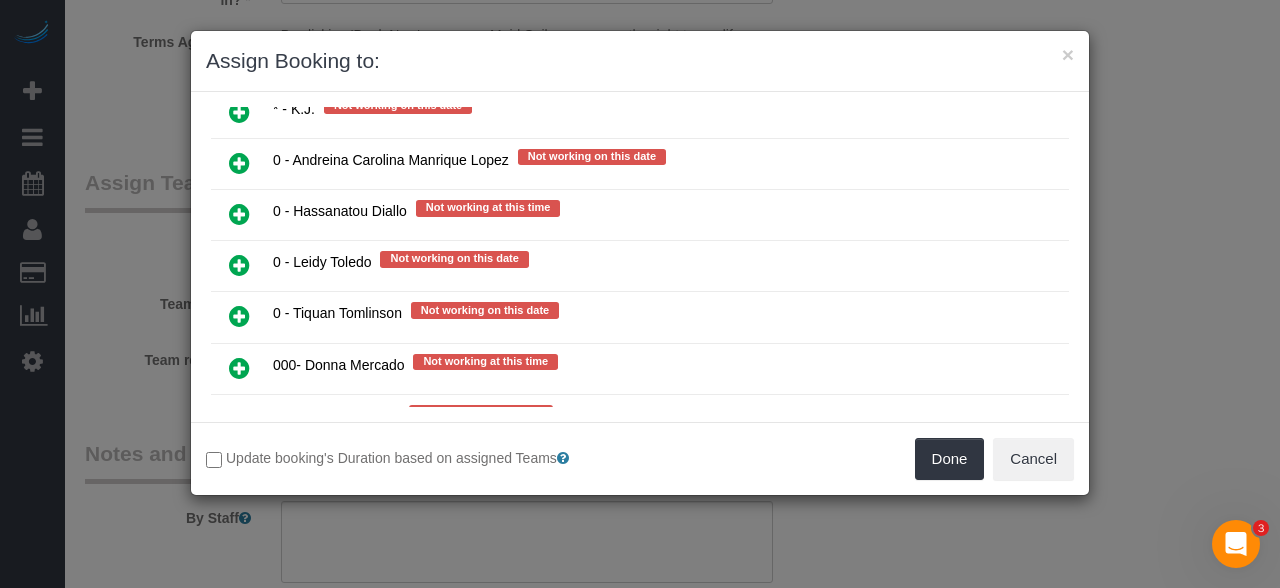 click at bounding box center (239, 368) 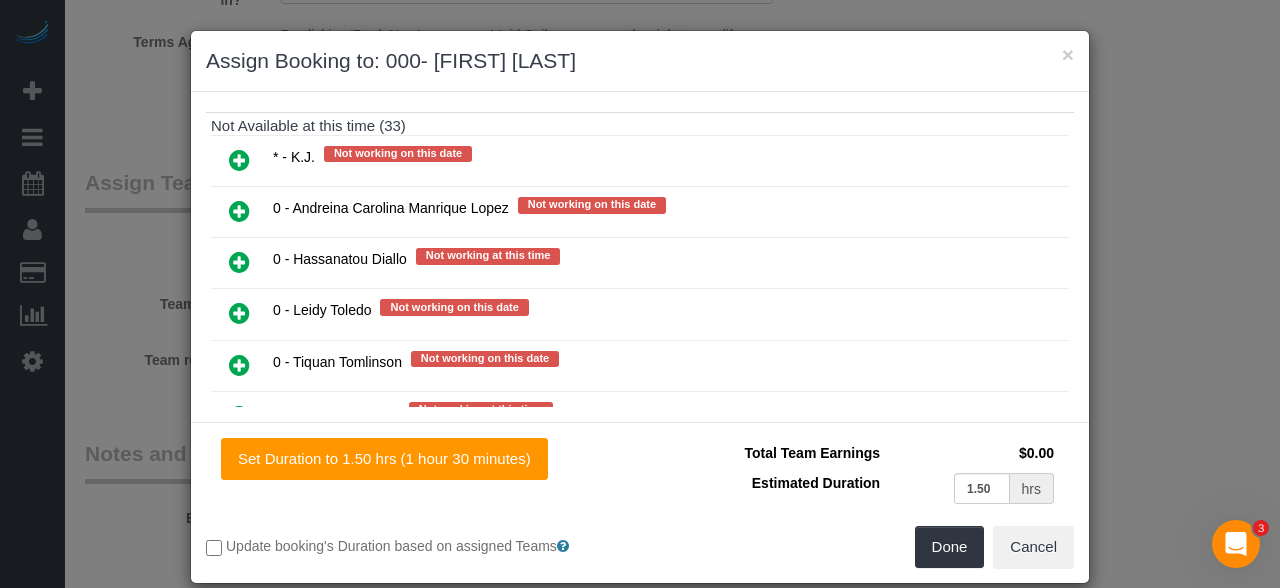 scroll, scrollTop: 1646, scrollLeft: 0, axis: vertical 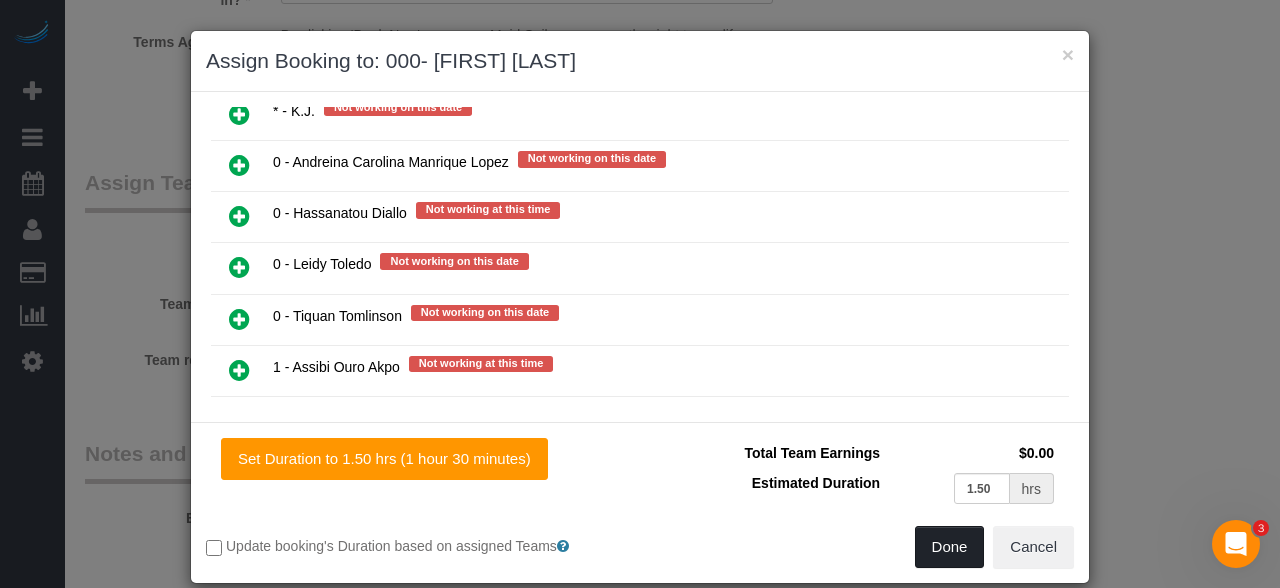 click on "Done" at bounding box center [950, 547] 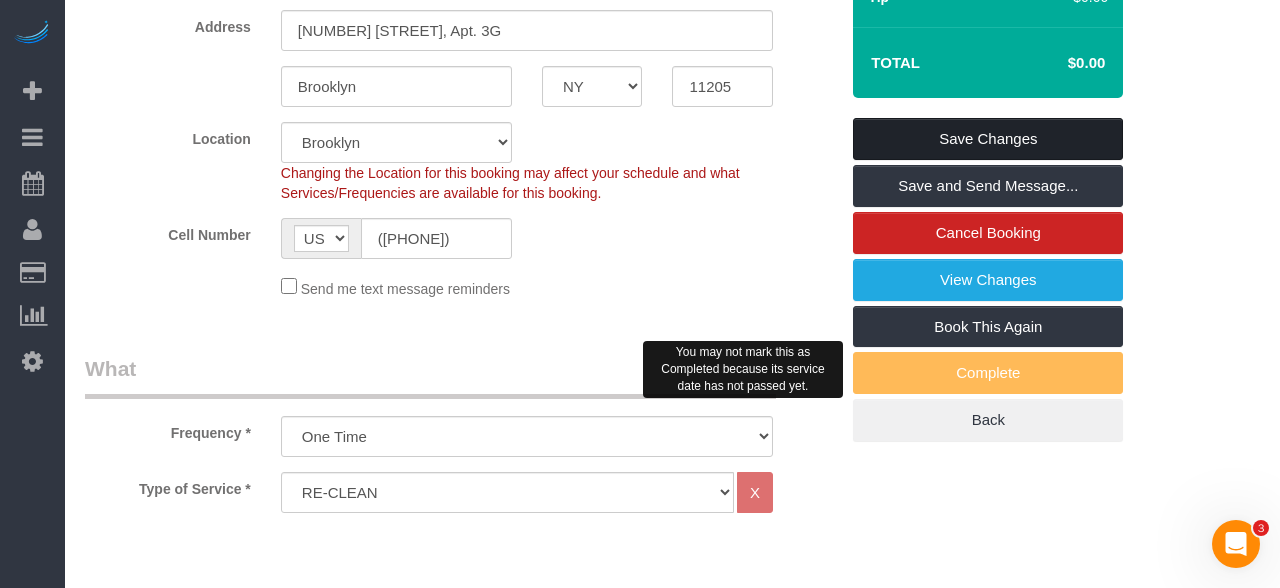scroll, scrollTop: 240, scrollLeft: 0, axis: vertical 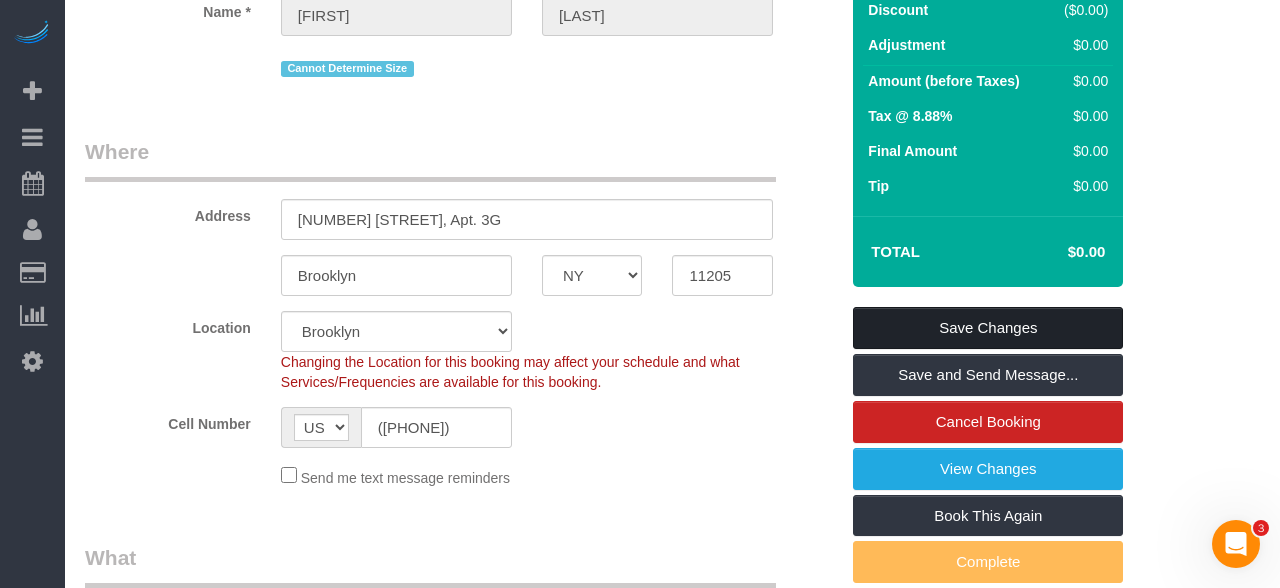 click on "Save Changes" at bounding box center [988, 328] 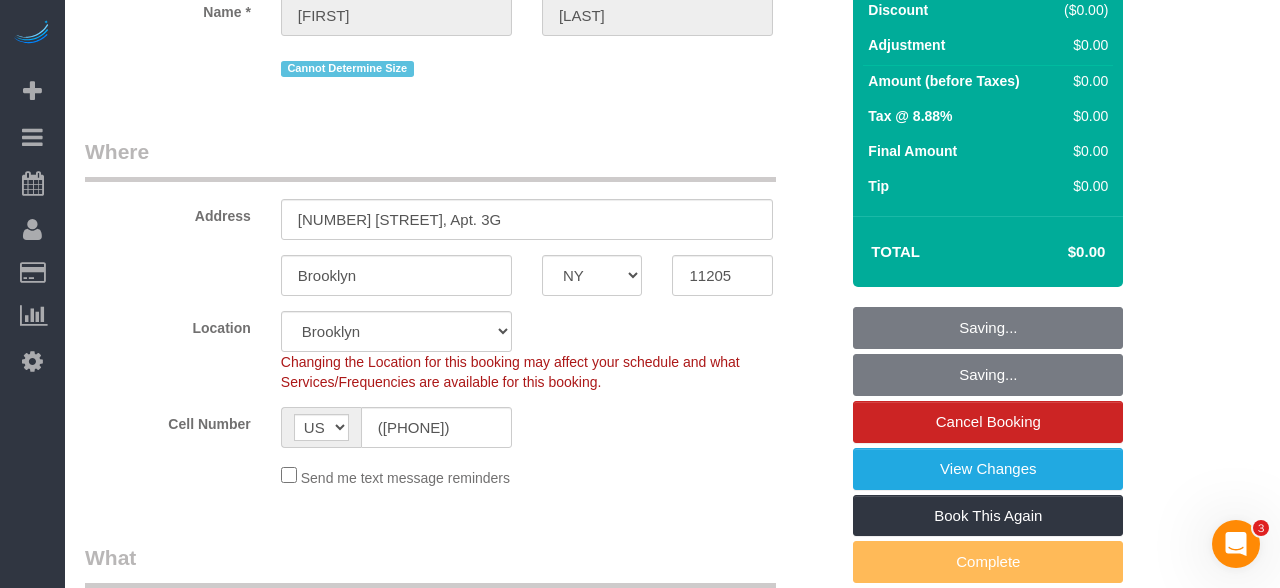 scroll, scrollTop: 0, scrollLeft: 0, axis: both 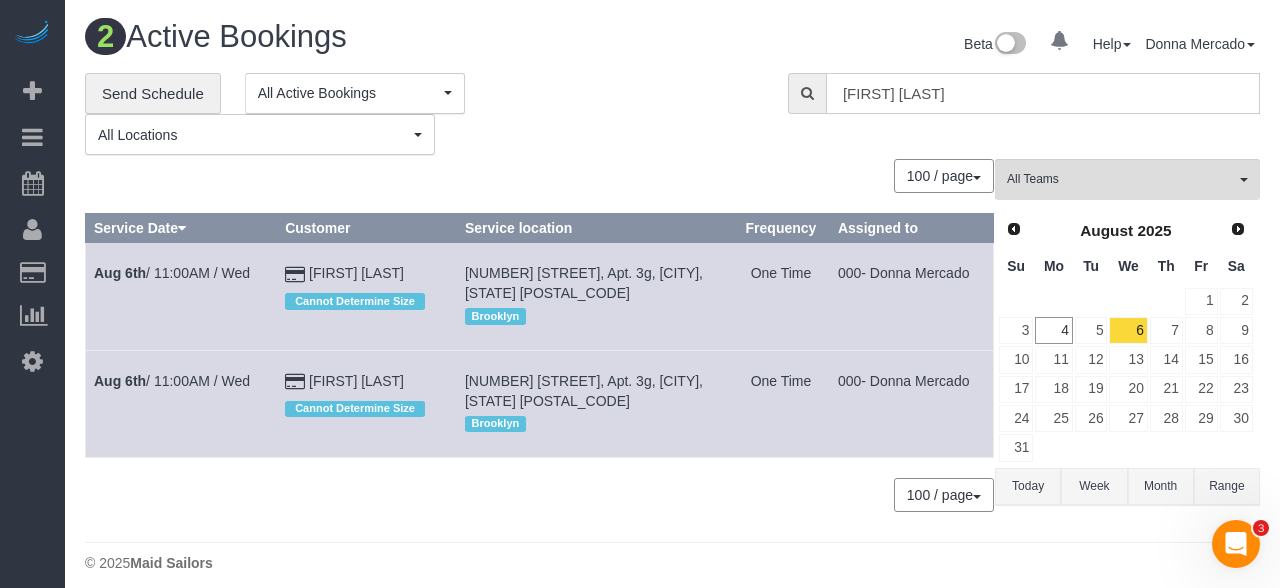 click on "[FIRST] [LAST]" at bounding box center [1043, 93] 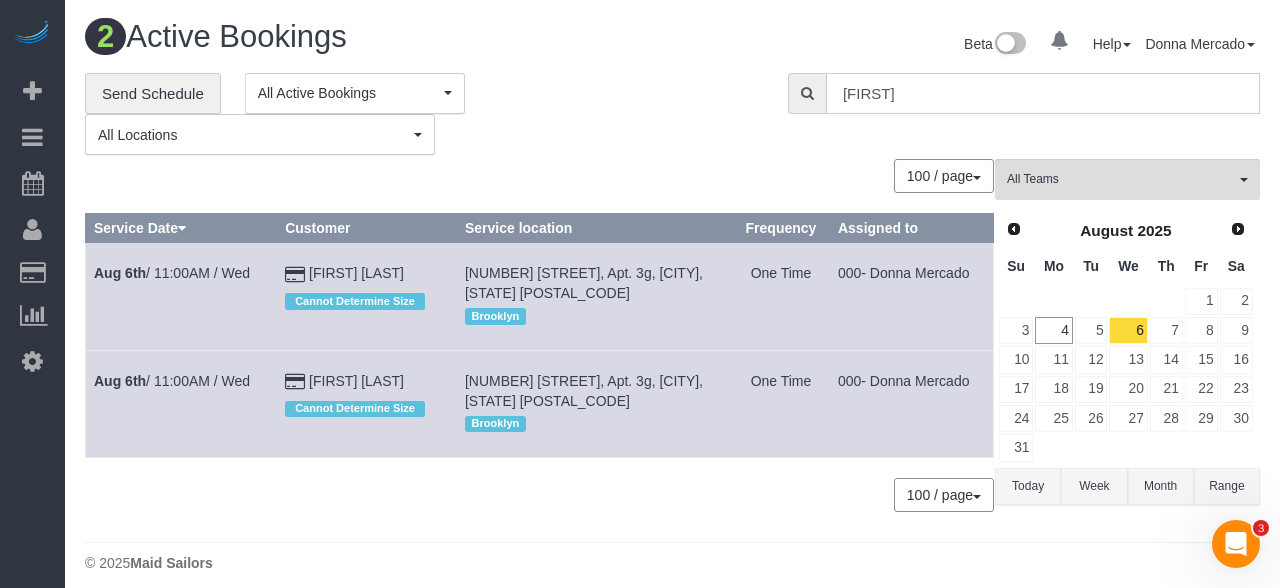 type on "[FIRST]" 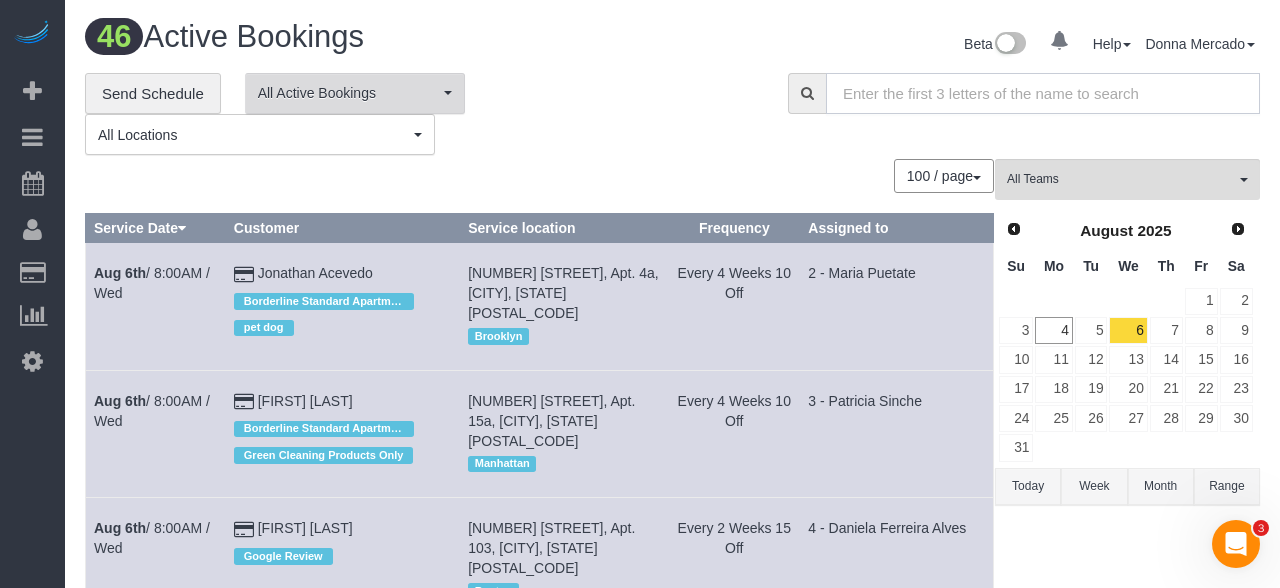 type 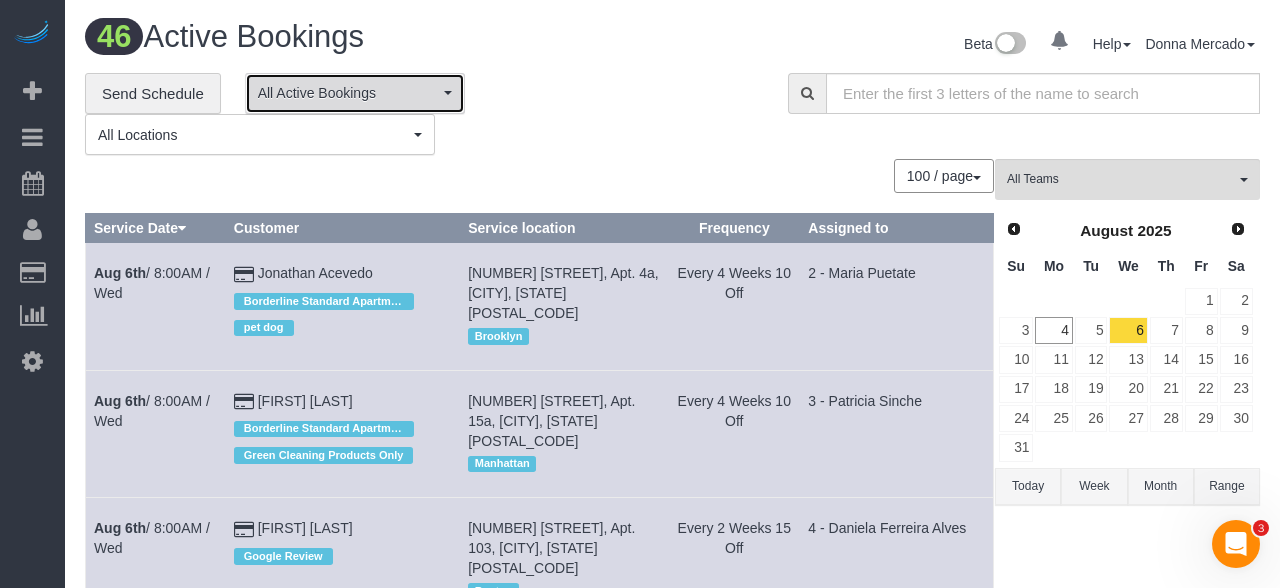click on "All Active Bookings" at bounding box center (348, 93) 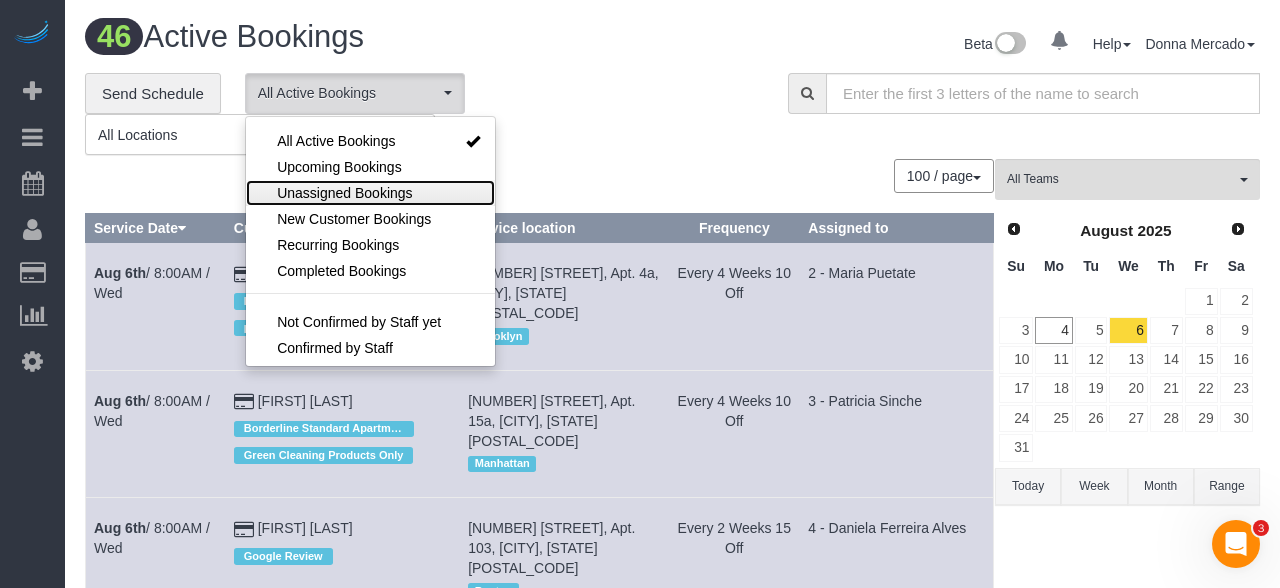 click on "Unassigned Bookings" at bounding box center (344, 193) 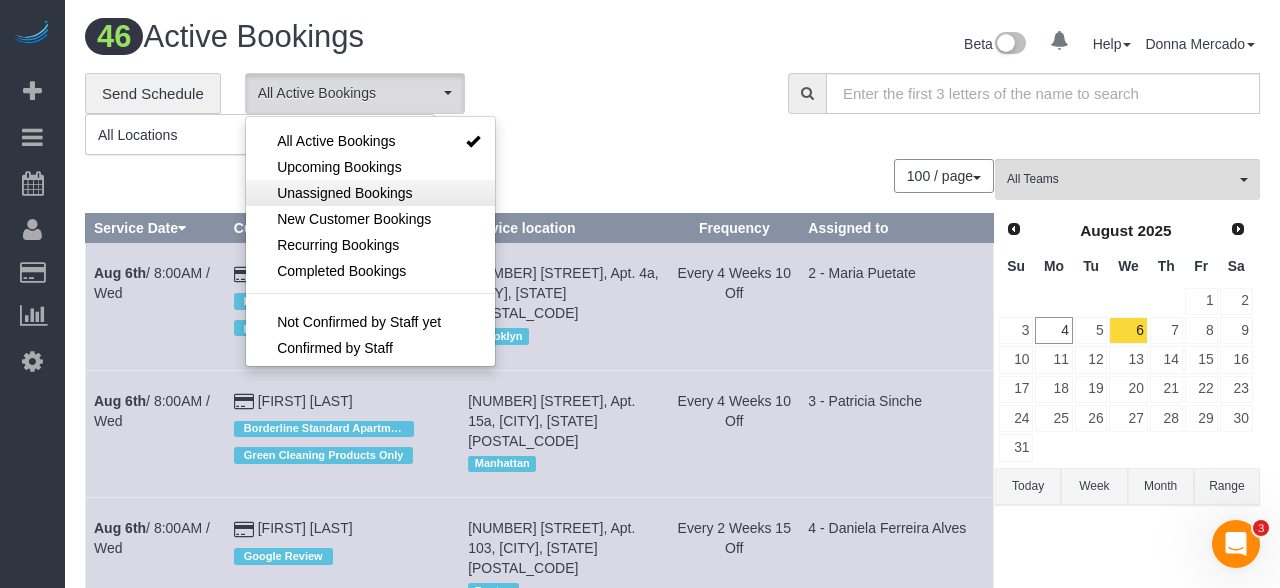 select on "**********" 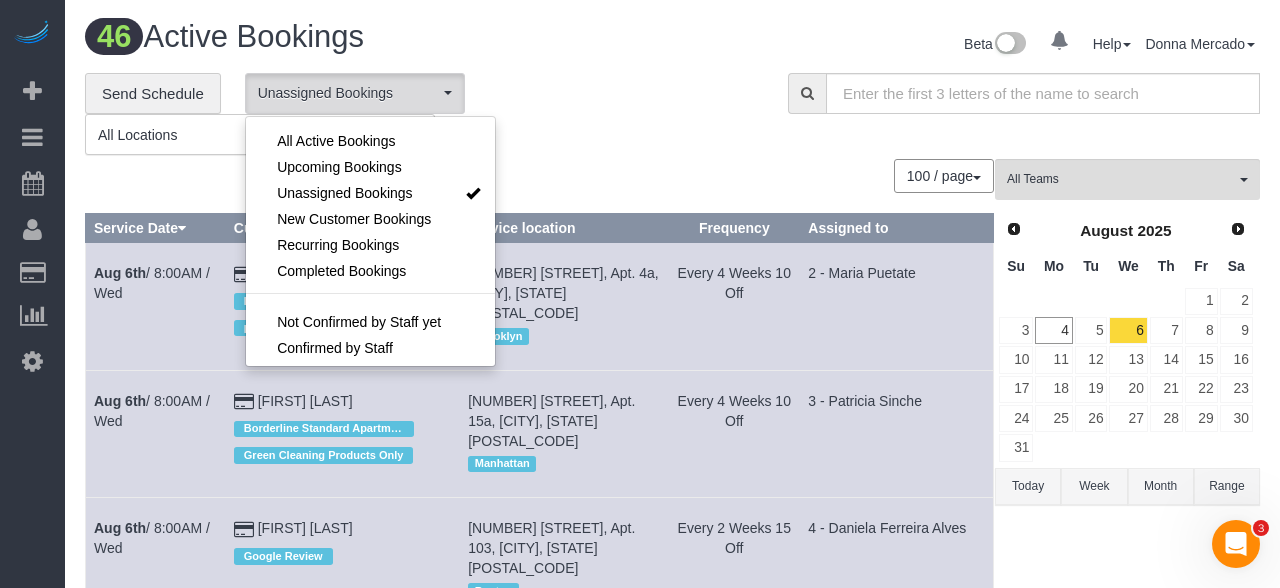 click at bounding box center [640, 294] 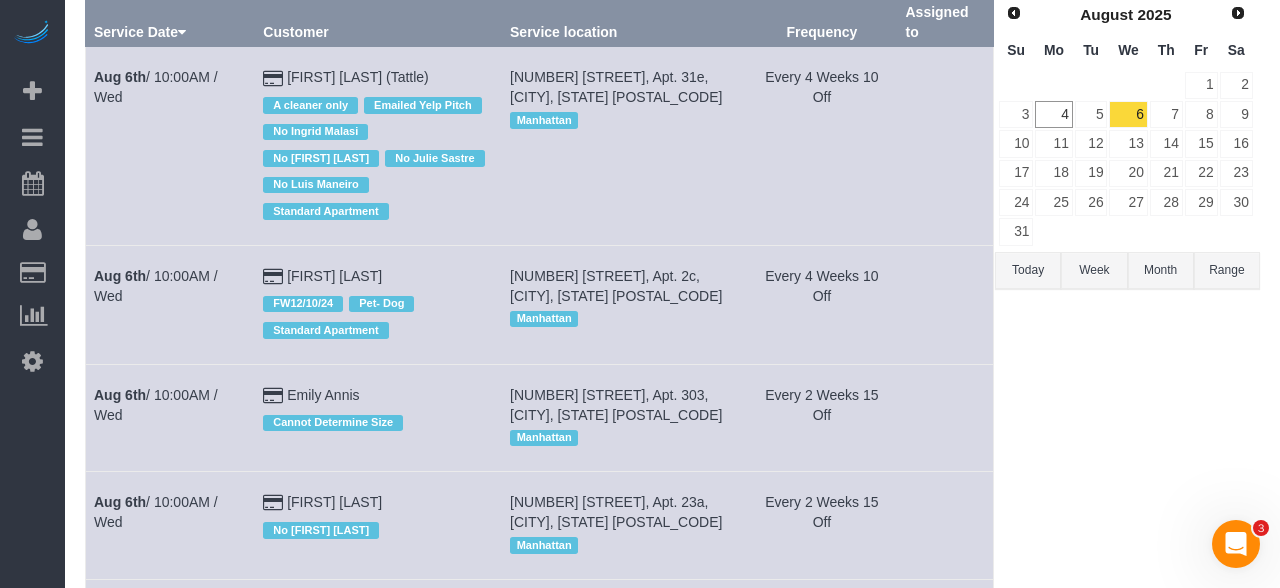 scroll, scrollTop: 7, scrollLeft: 0, axis: vertical 